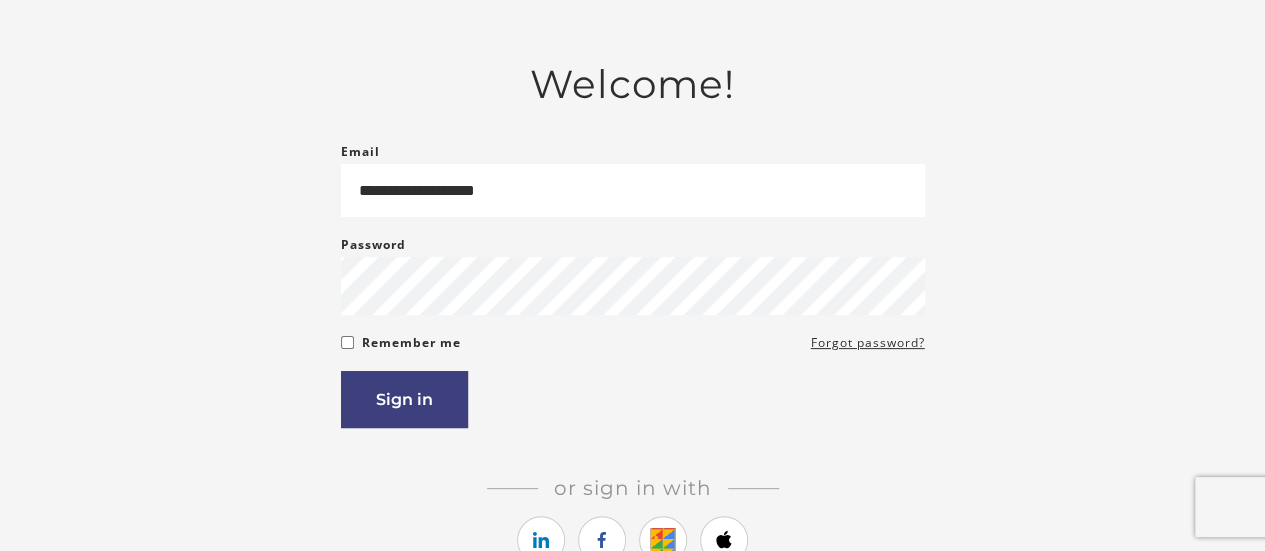 scroll, scrollTop: 100, scrollLeft: 0, axis: vertical 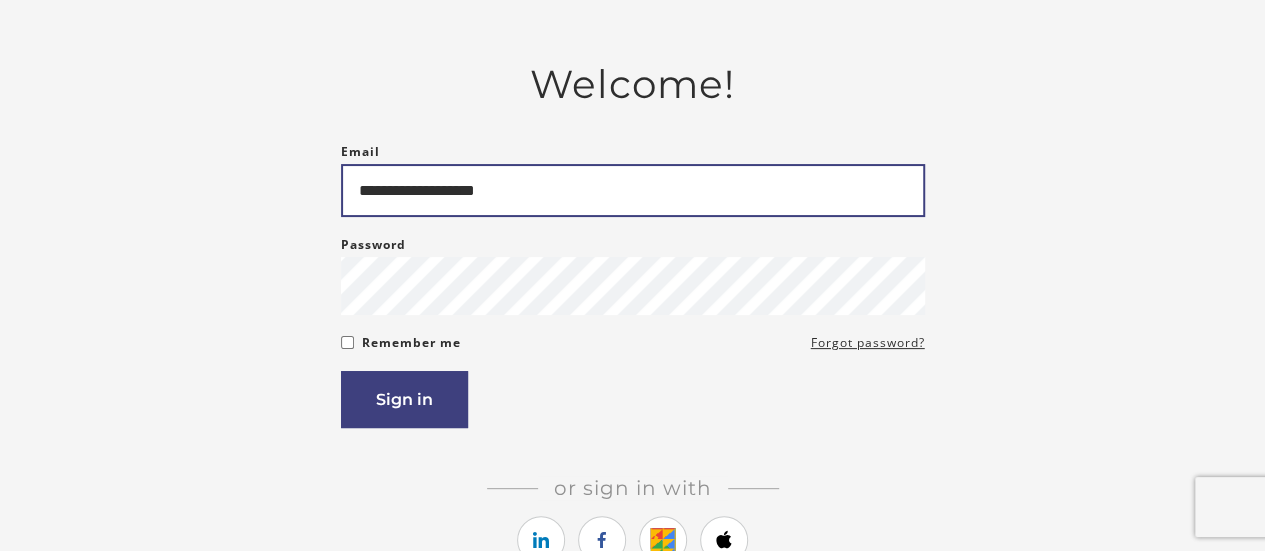 drag, startPoint x: 534, startPoint y: 192, endPoint x: 345, endPoint y: 187, distance: 189.06613 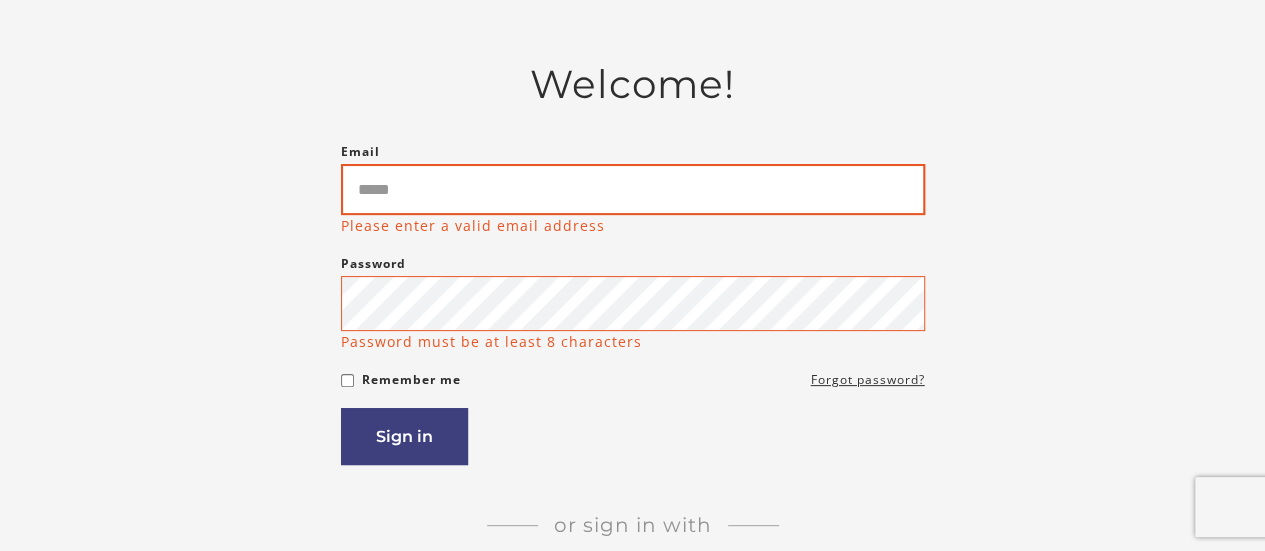 click on "Email" at bounding box center (633, 189) 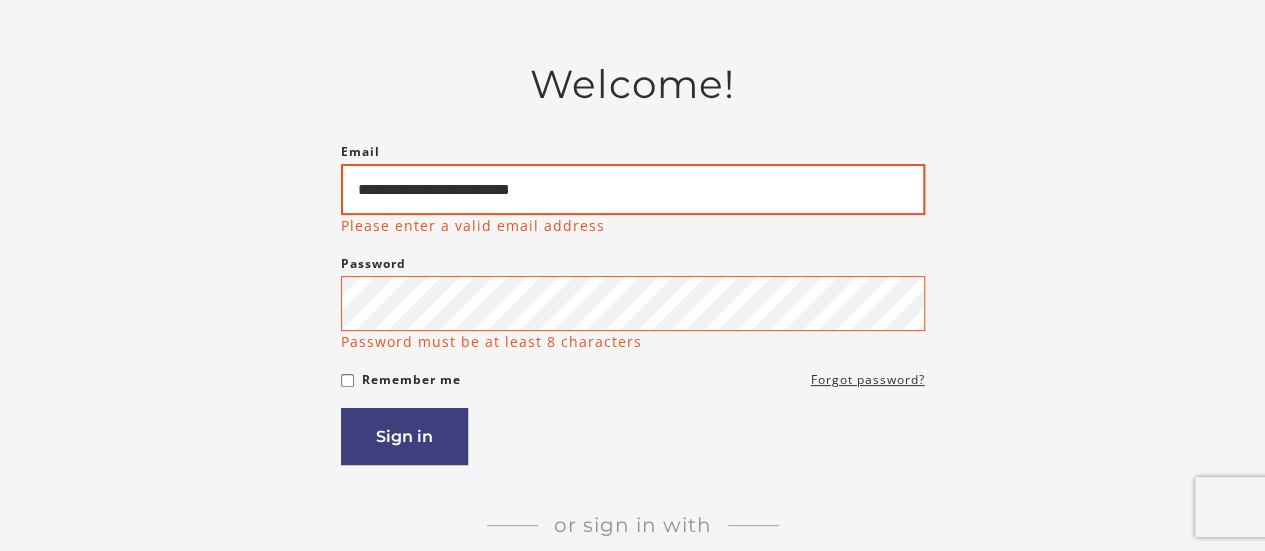 type on "**********" 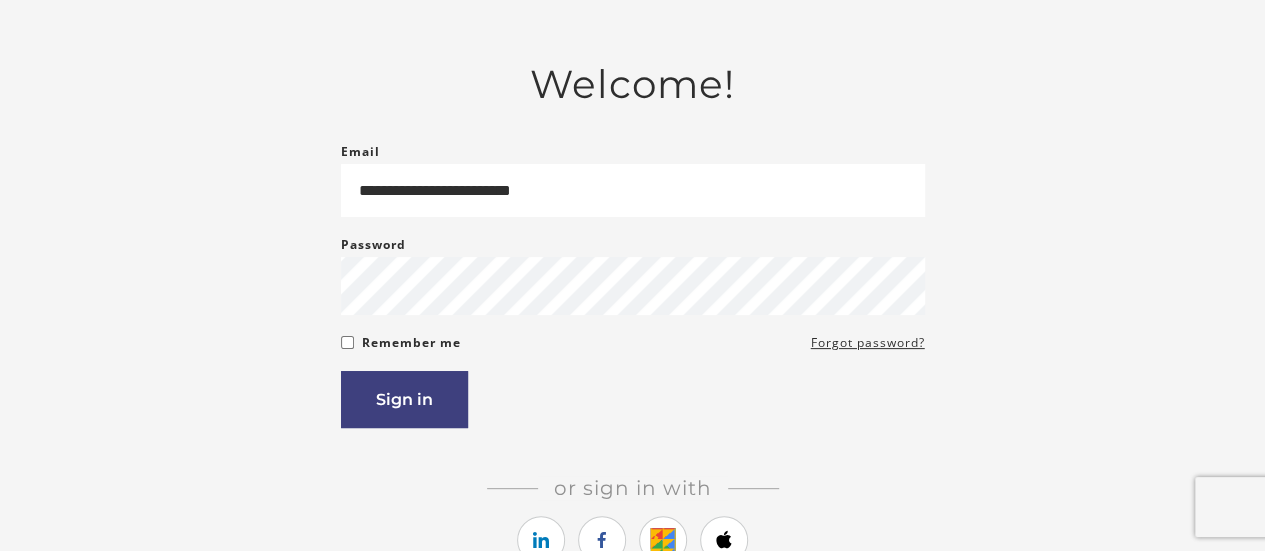 click on "Remember me
Forgot password?" at bounding box center (633, 343) 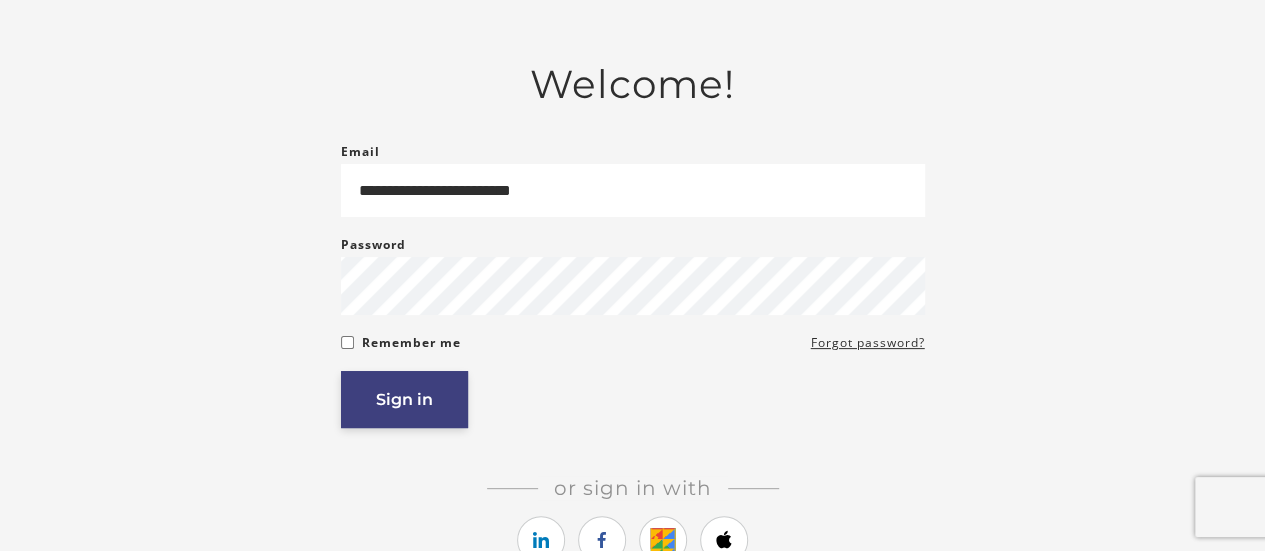 click on "Sign in" at bounding box center [404, 399] 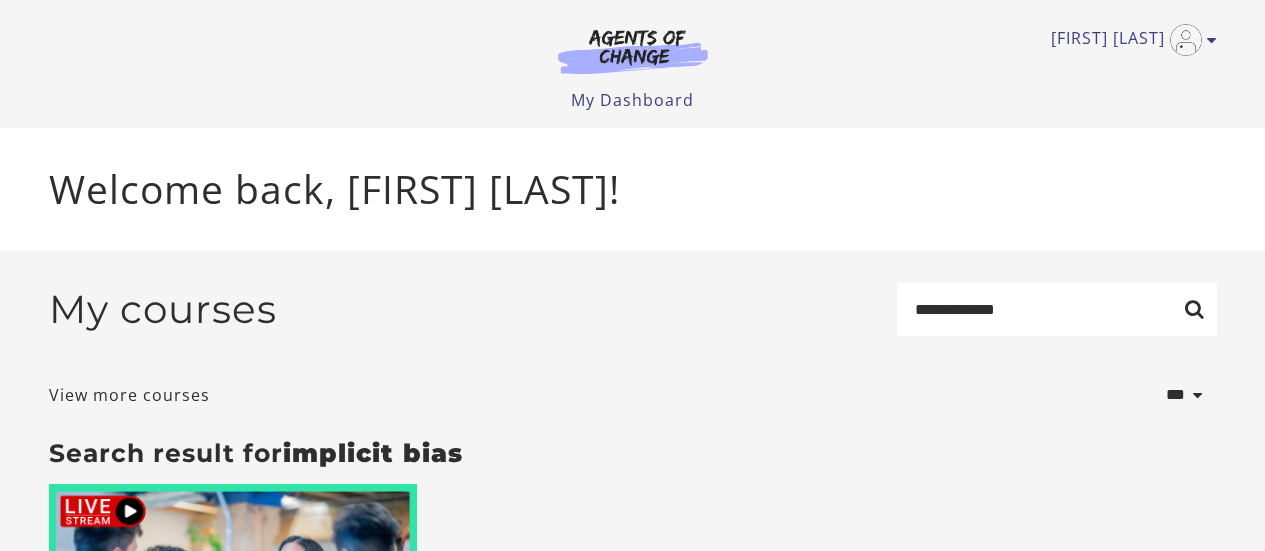 scroll, scrollTop: 0, scrollLeft: 0, axis: both 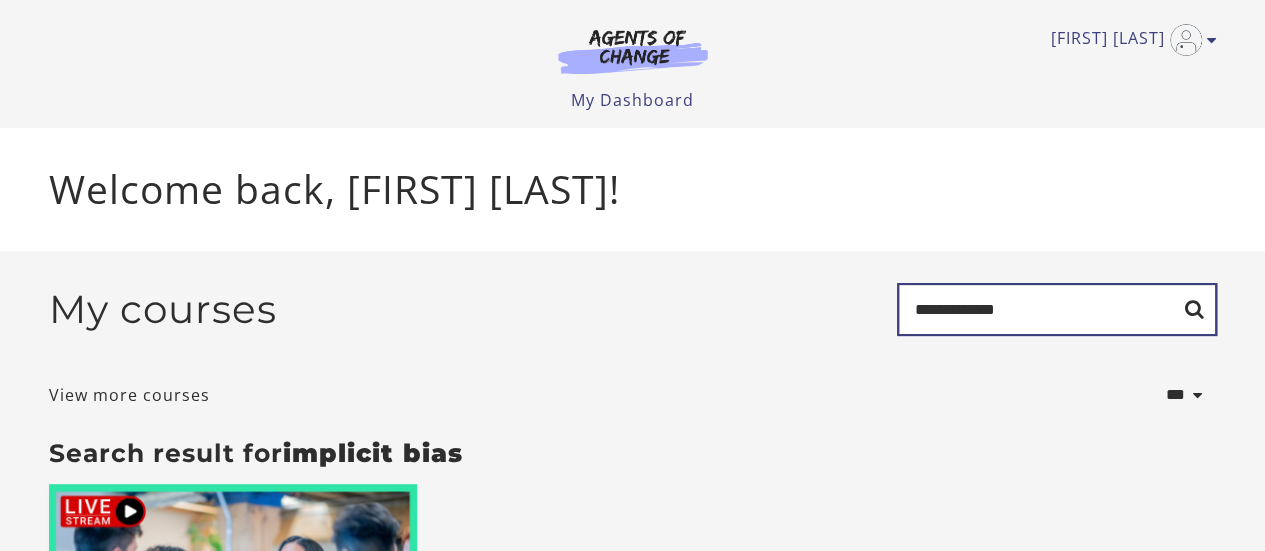 click on "**********" at bounding box center (1057, 309) 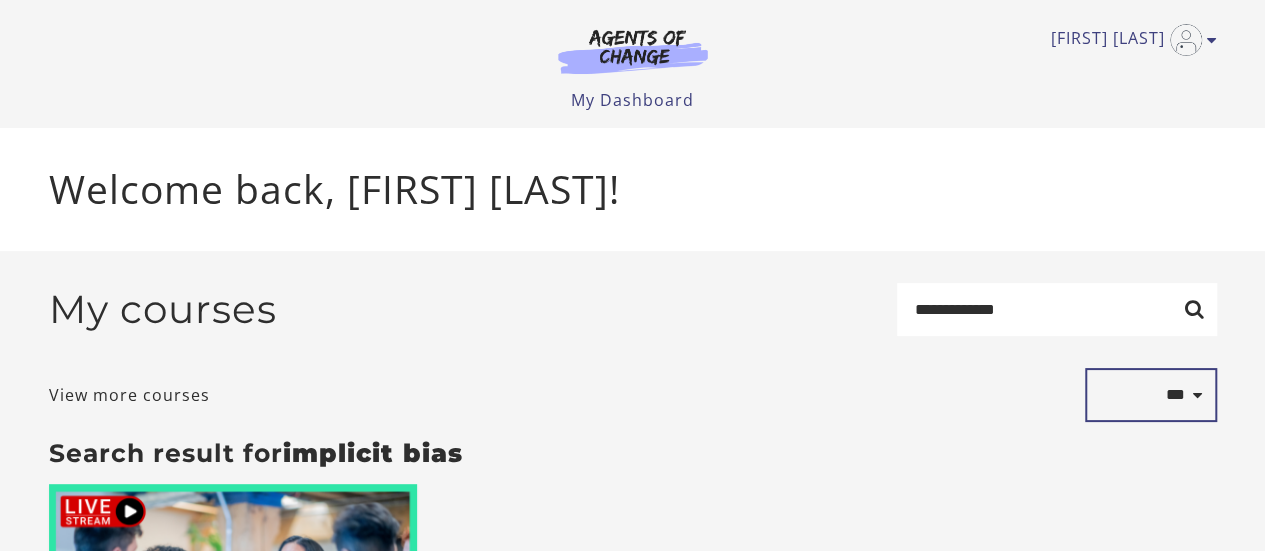 click on "**********" at bounding box center (1151, 395) 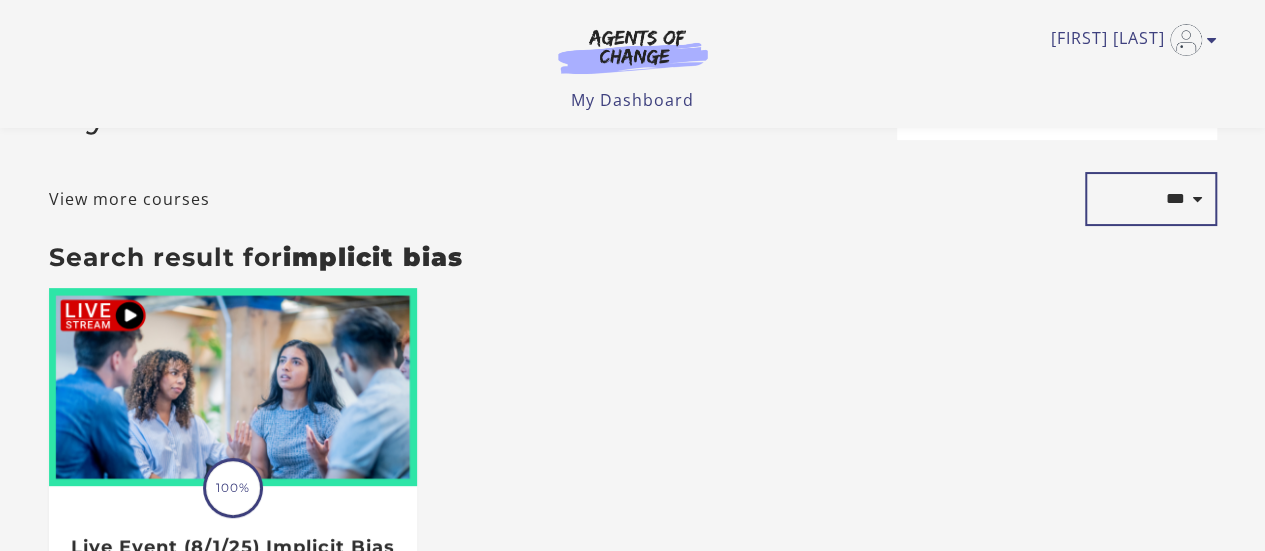 scroll, scrollTop: 100, scrollLeft: 0, axis: vertical 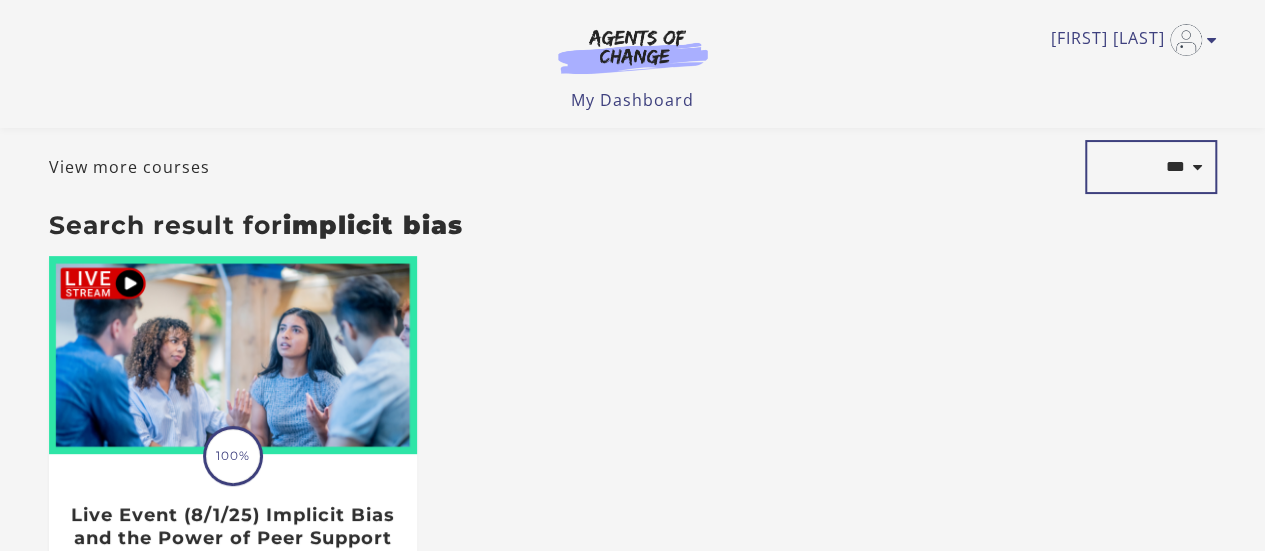 click on "**********" at bounding box center [1151, 167] 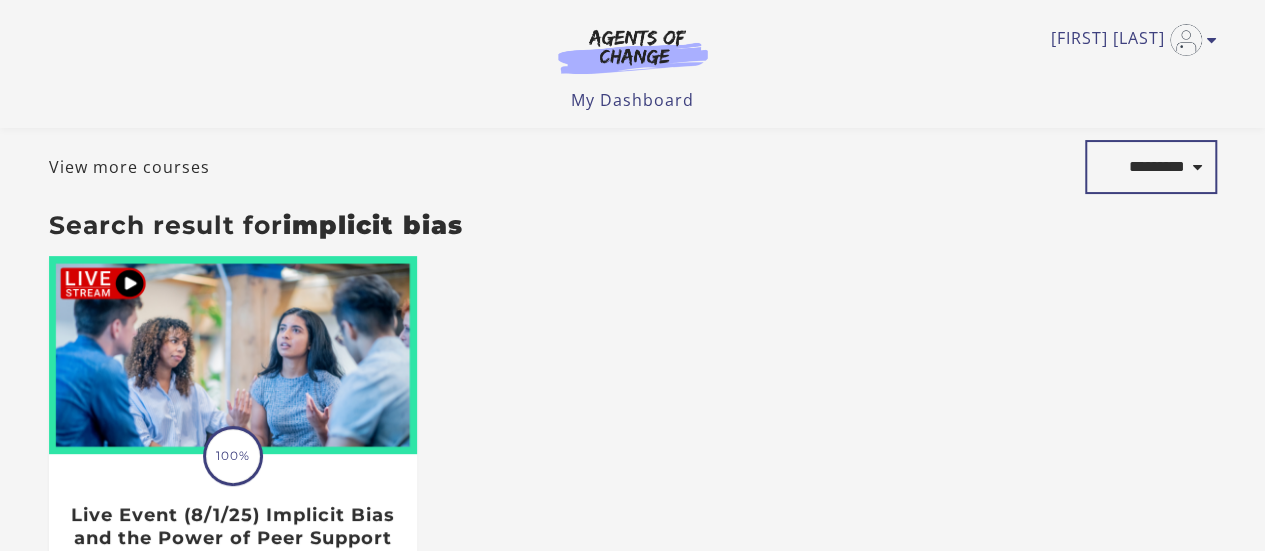 click on "**********" at bounding box center [1151, 167] 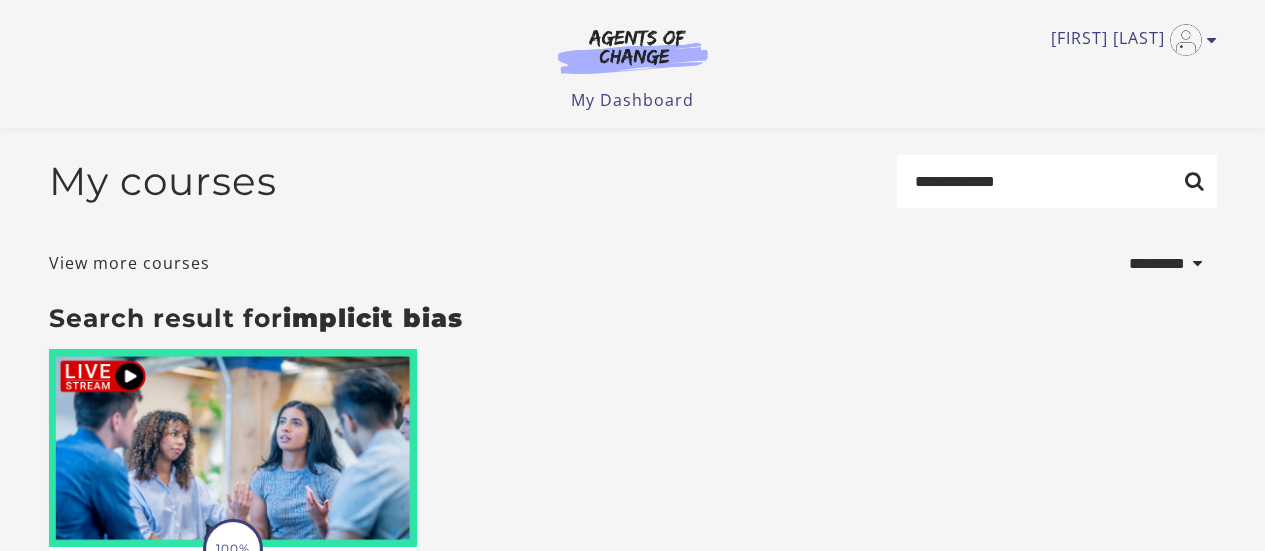 select on "*********" 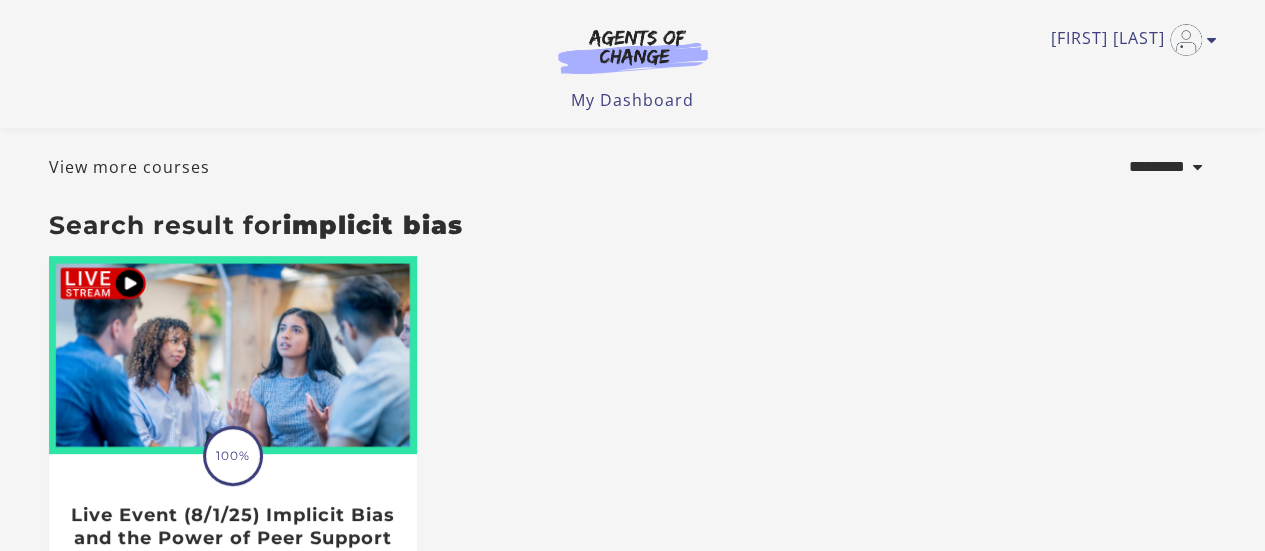 scroll, scrollTop: 100, scrollLeft: 0, axis: vertical 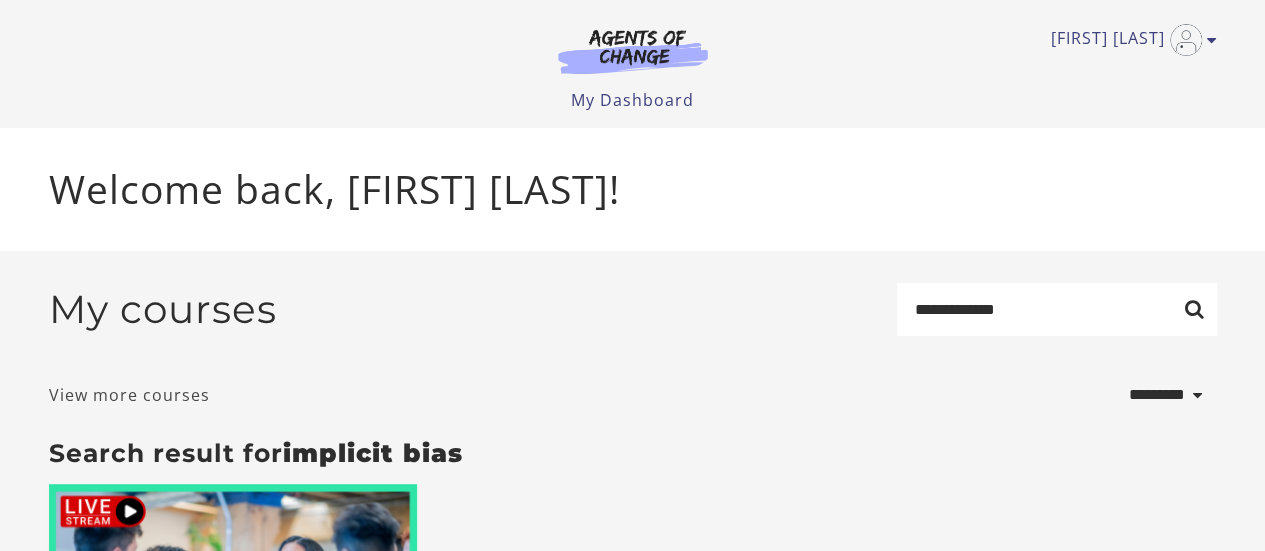 click on "View more courses" at bounding box center [129, 395] 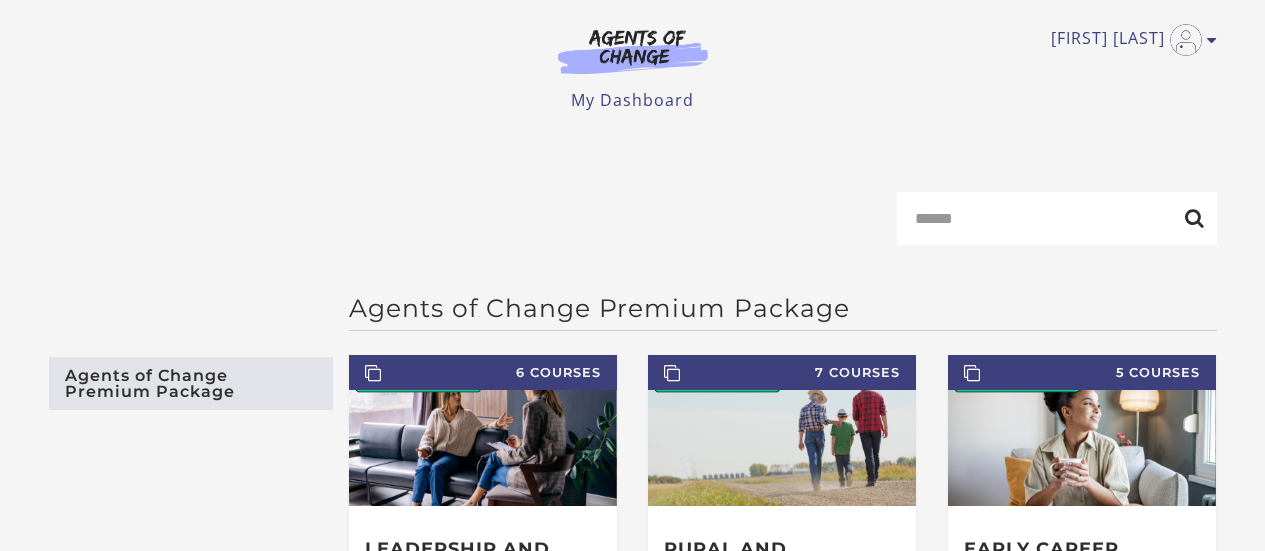 scroll, scrollTop: 0, scrollLeft: 0, axis: both 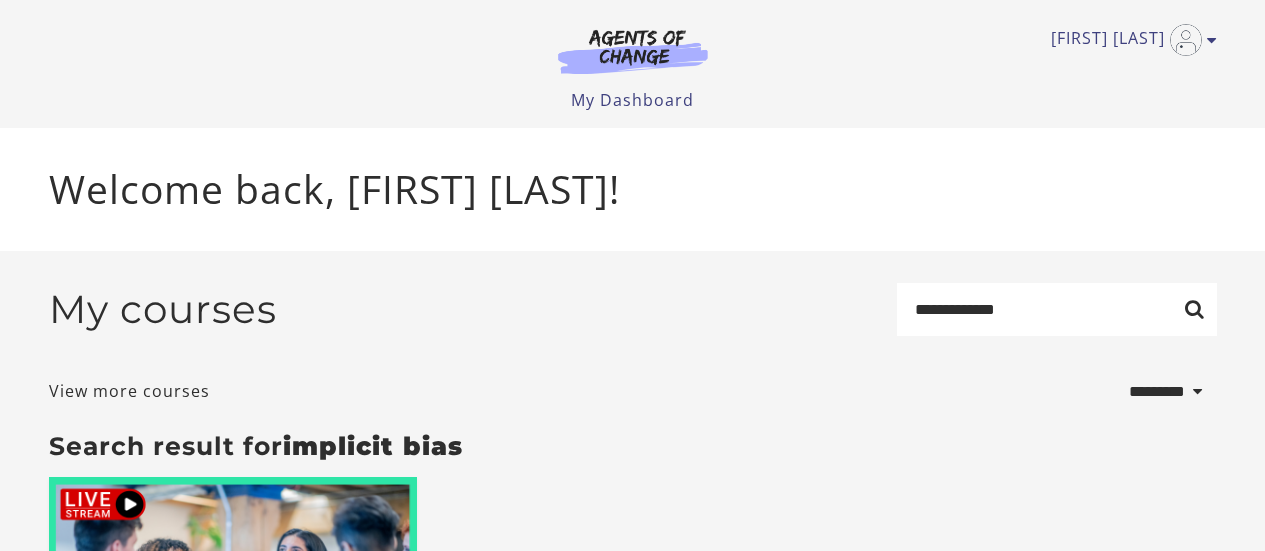 select on "*********" 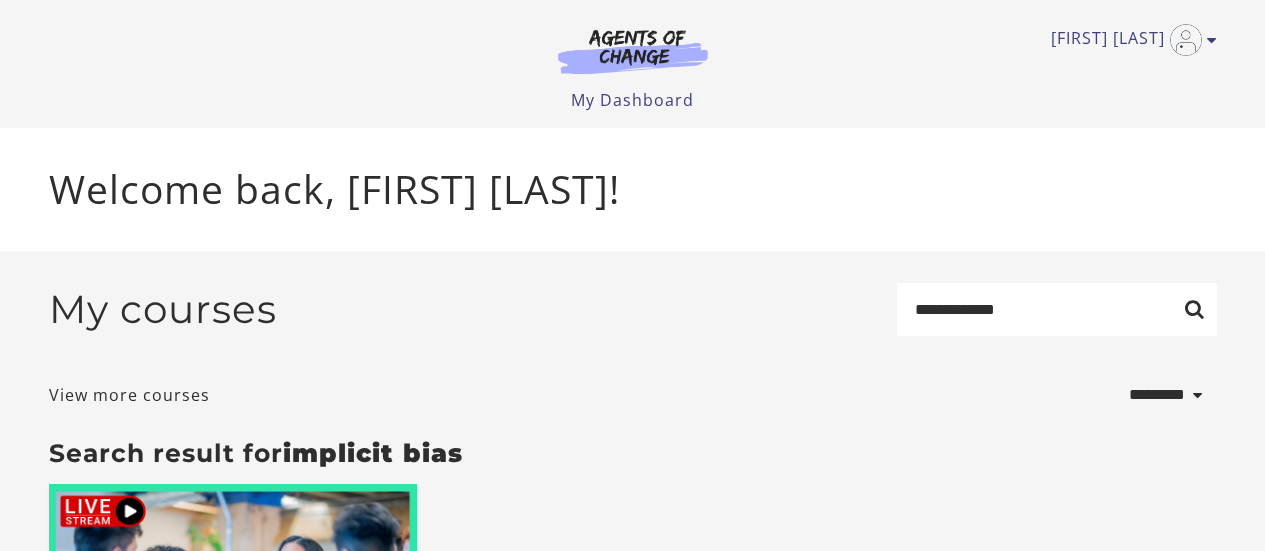 scroll, scrollTop: 0, scrollLeft: 0, axis: both 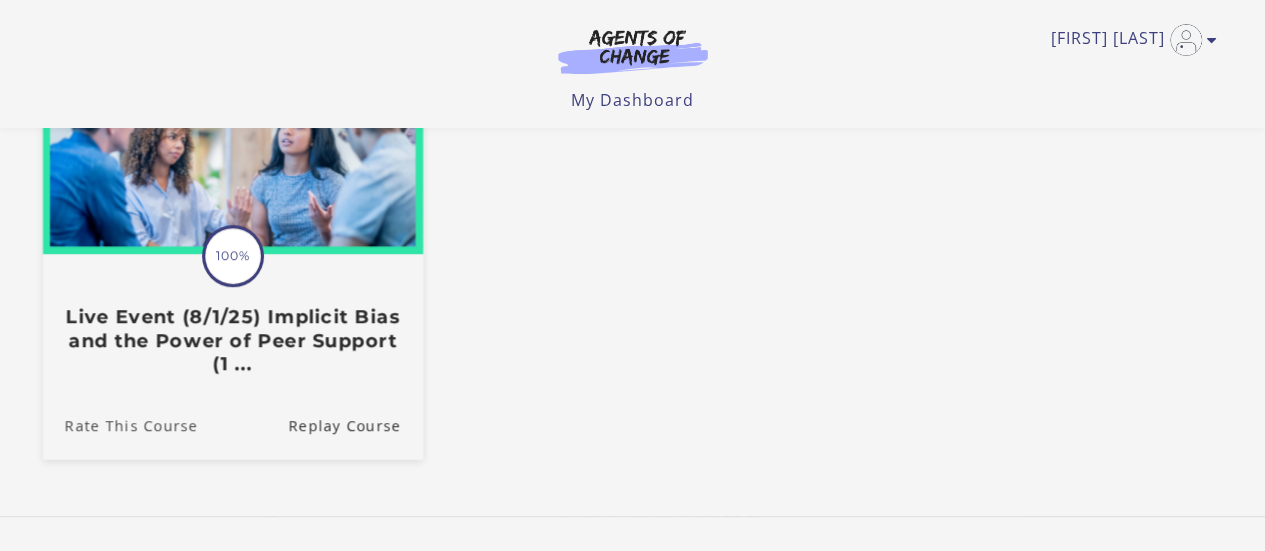 click on "Rate This Course" at bounding box center [119, 424] 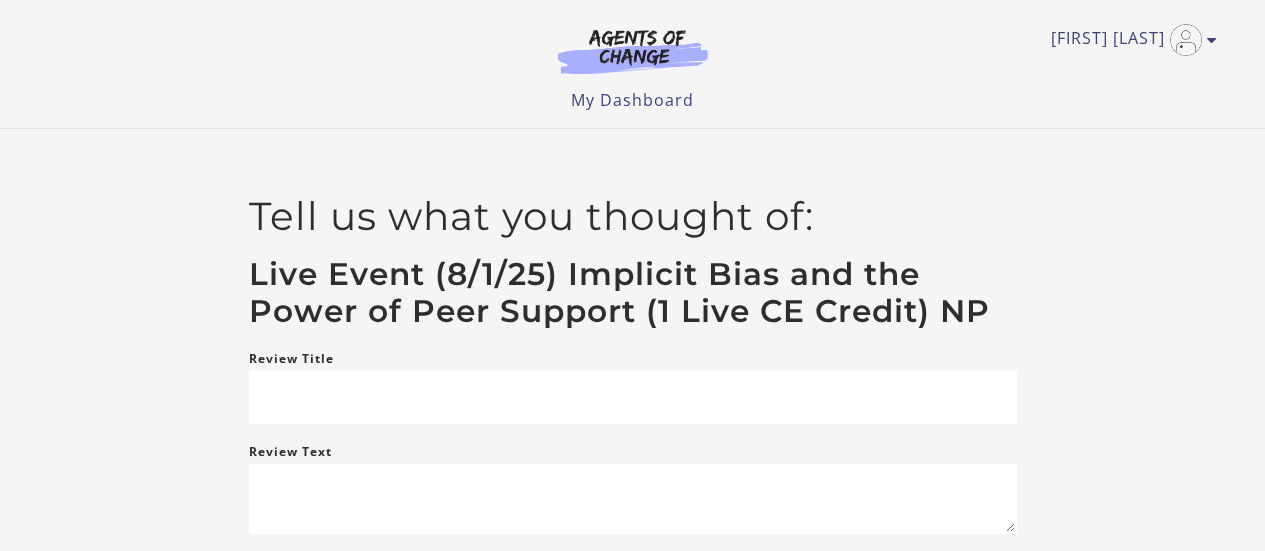 scroll, scrollTop: 0, scrollLeft: 0, axis: both 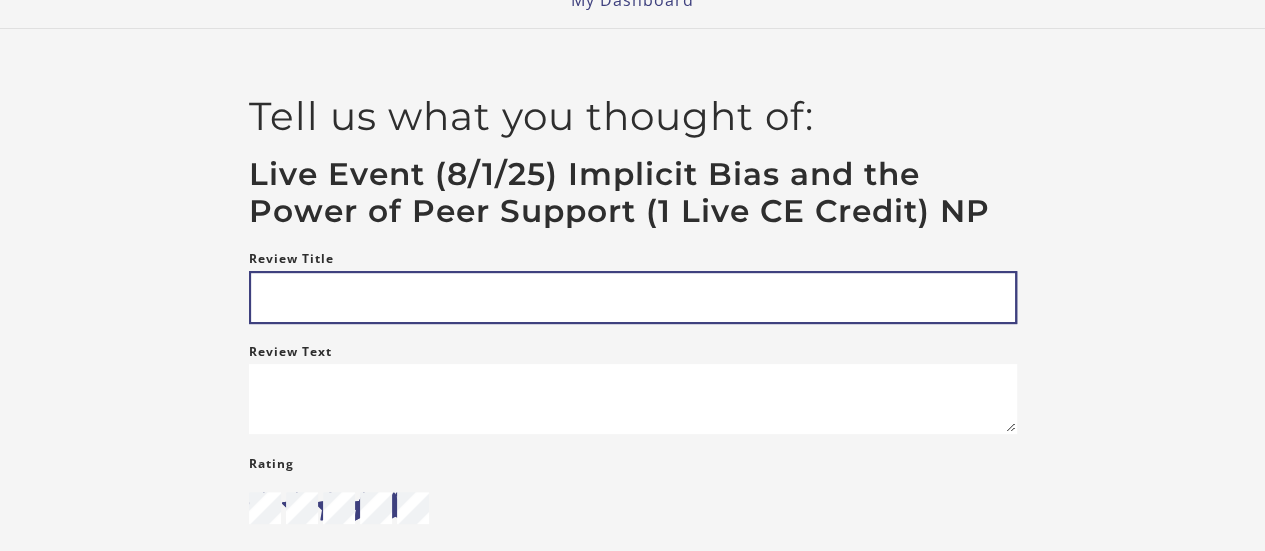 click on "Review Title" at bounding box center [633, 297] 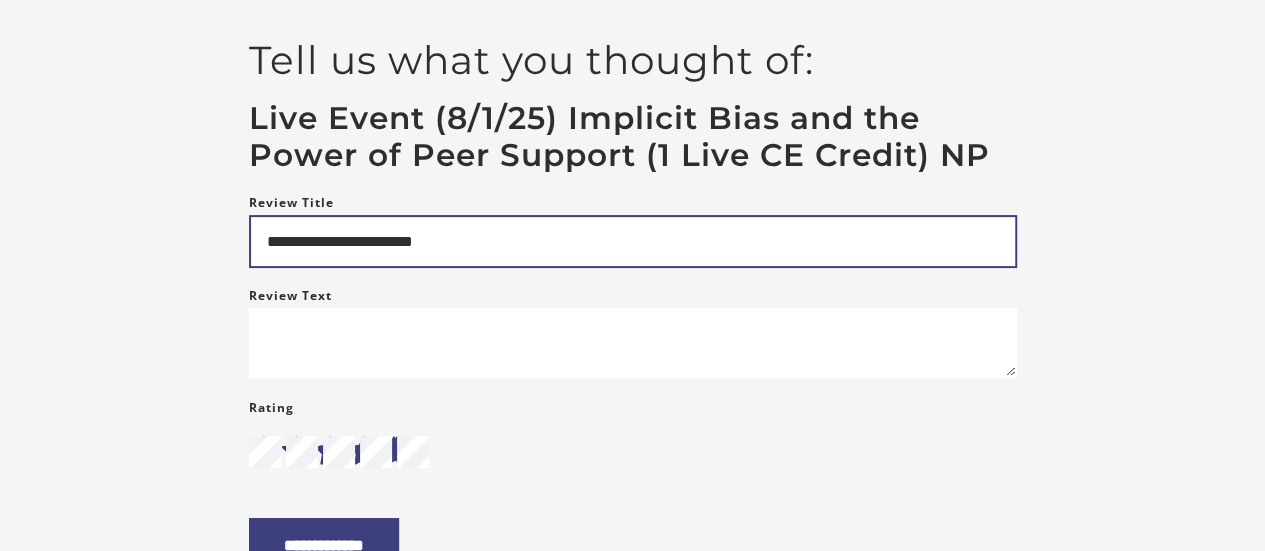 scroll, scrollTop: 200, scrollLeft: 0, axis: vertical 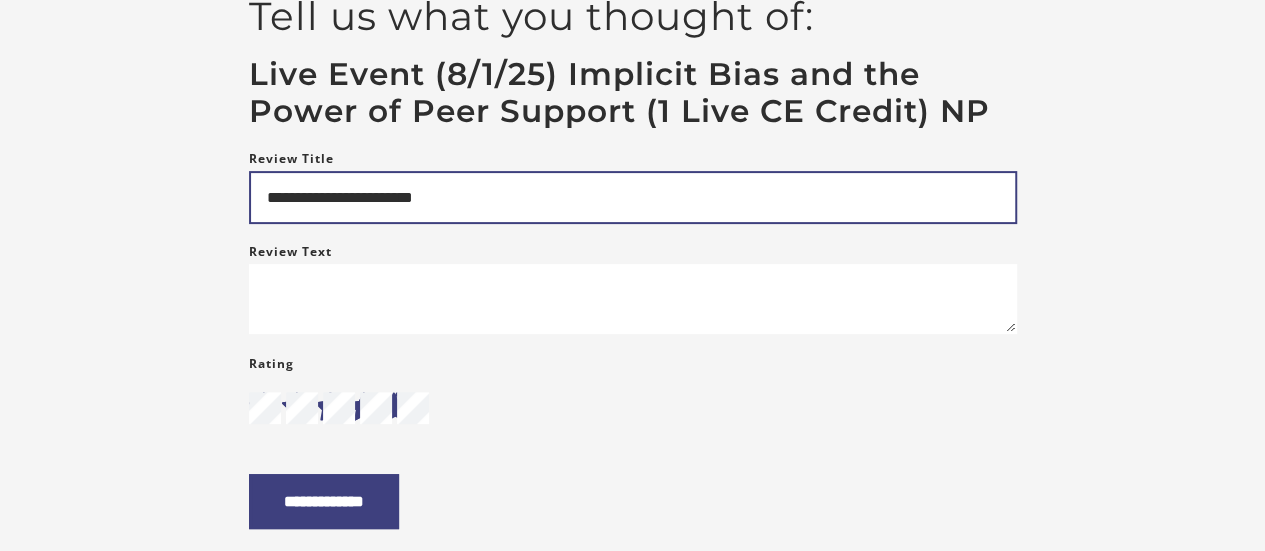 type on "**********" 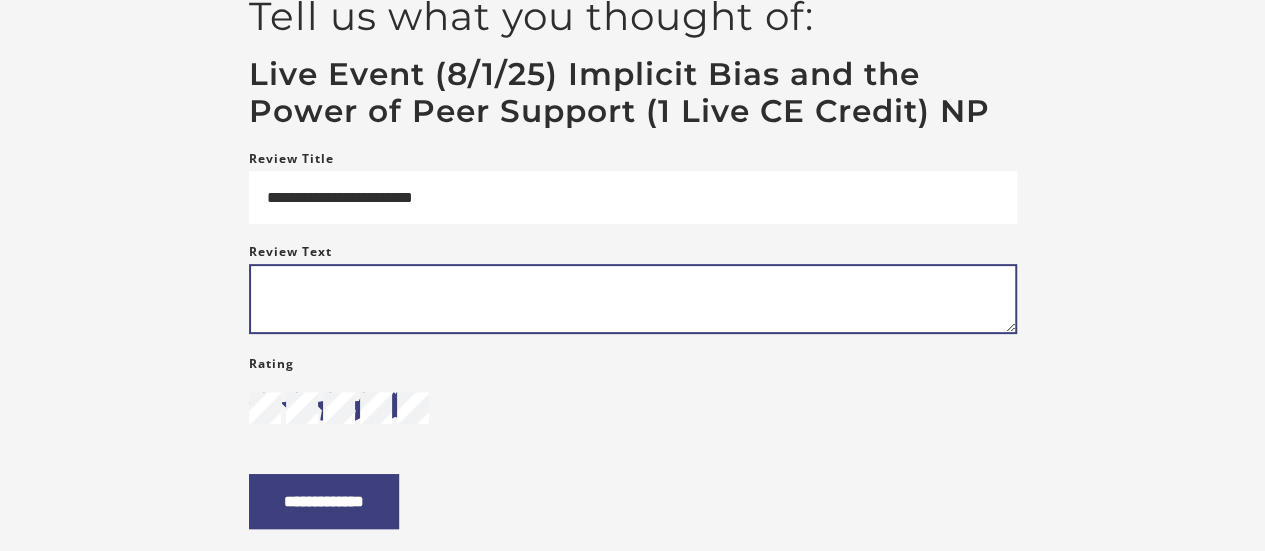 click on "Review Text" at bounding box center (633, 299) 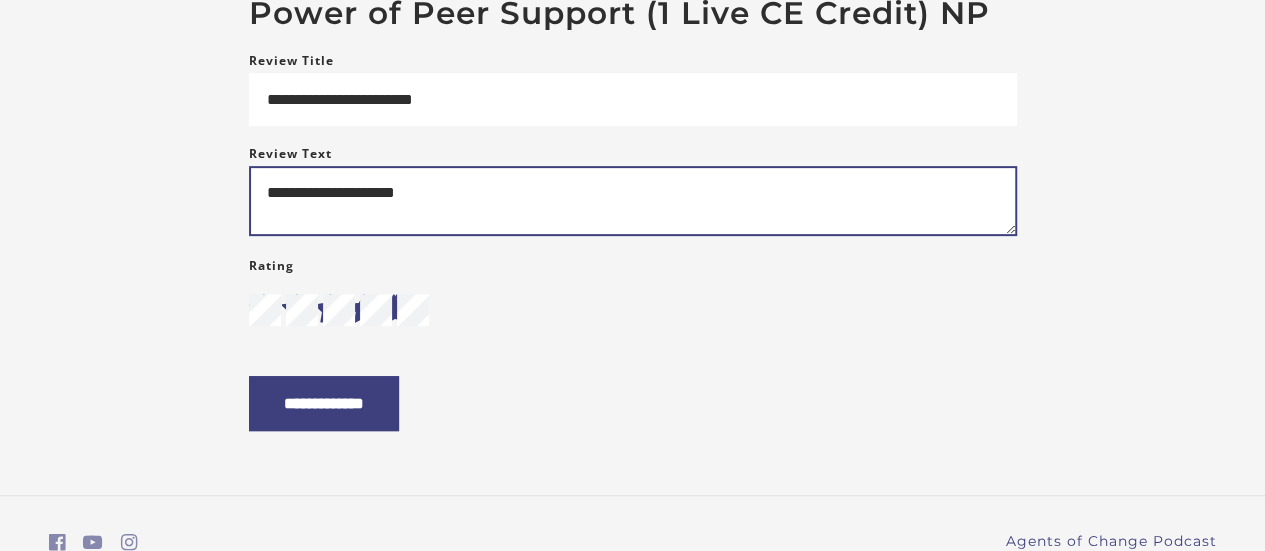 scroll, scrollTop: 300, scrollLeft: 0, axis: vertical 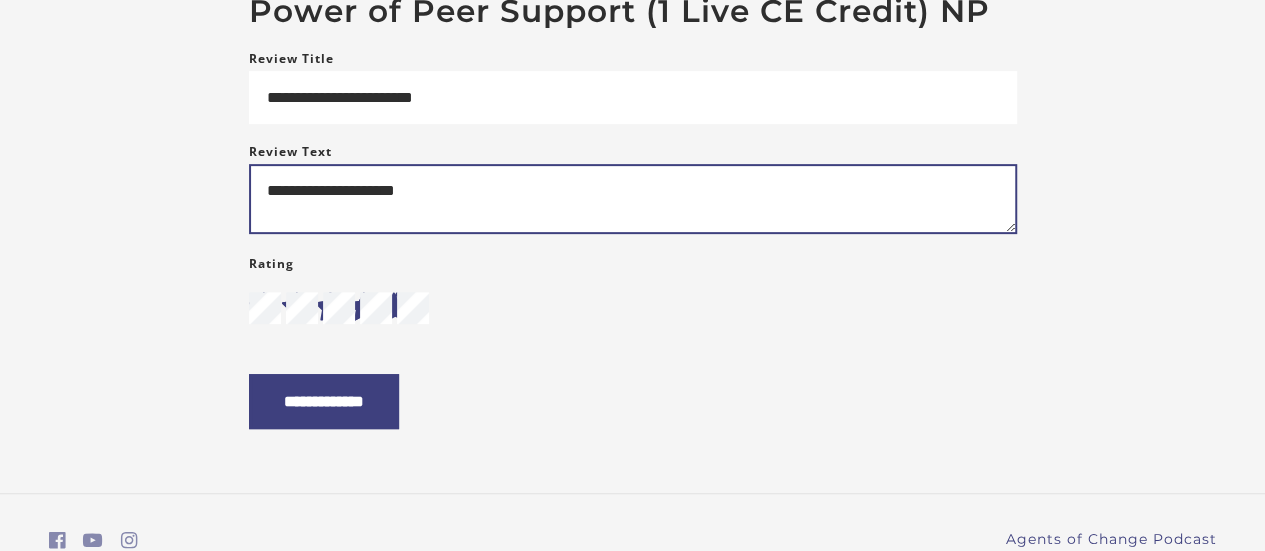 type on "**********" 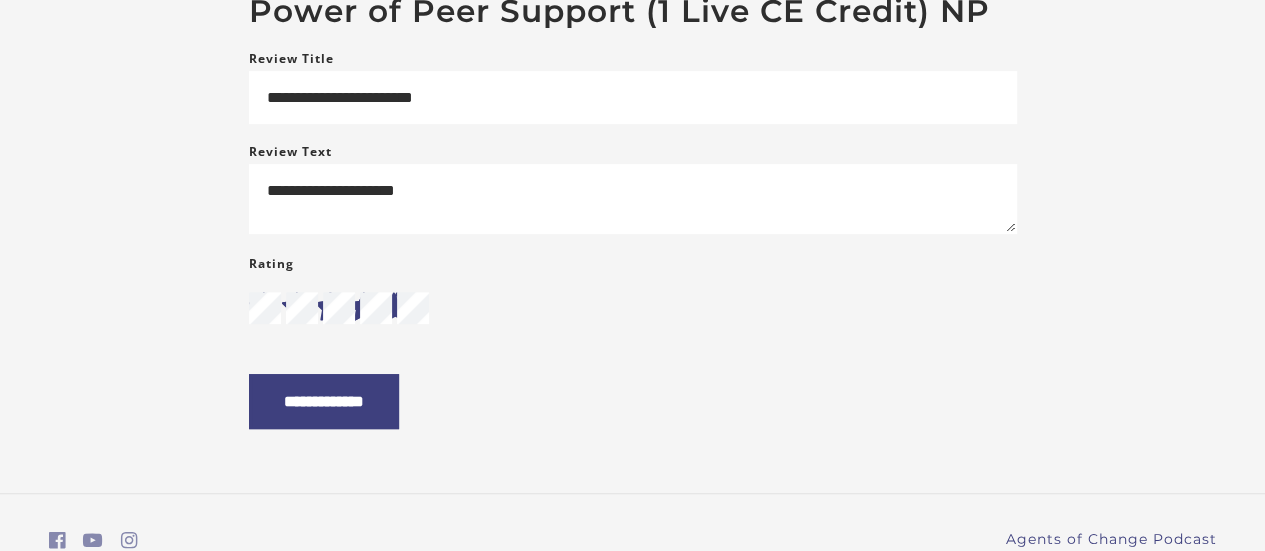 click at bounding box center [395, 308] 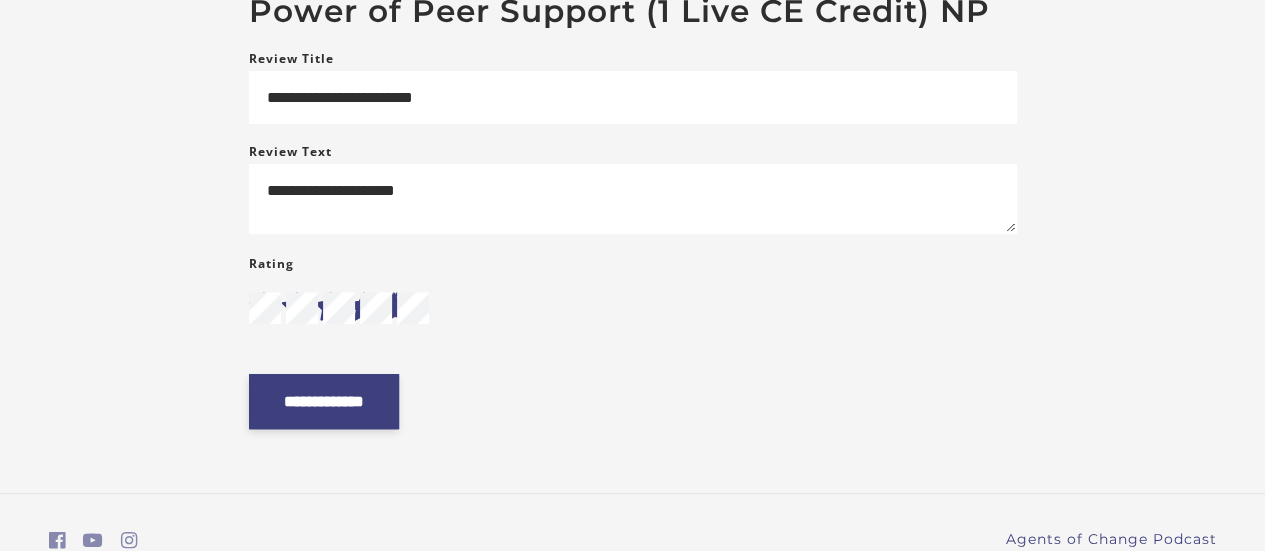 click on "**********" at bounding box center (324, 401) 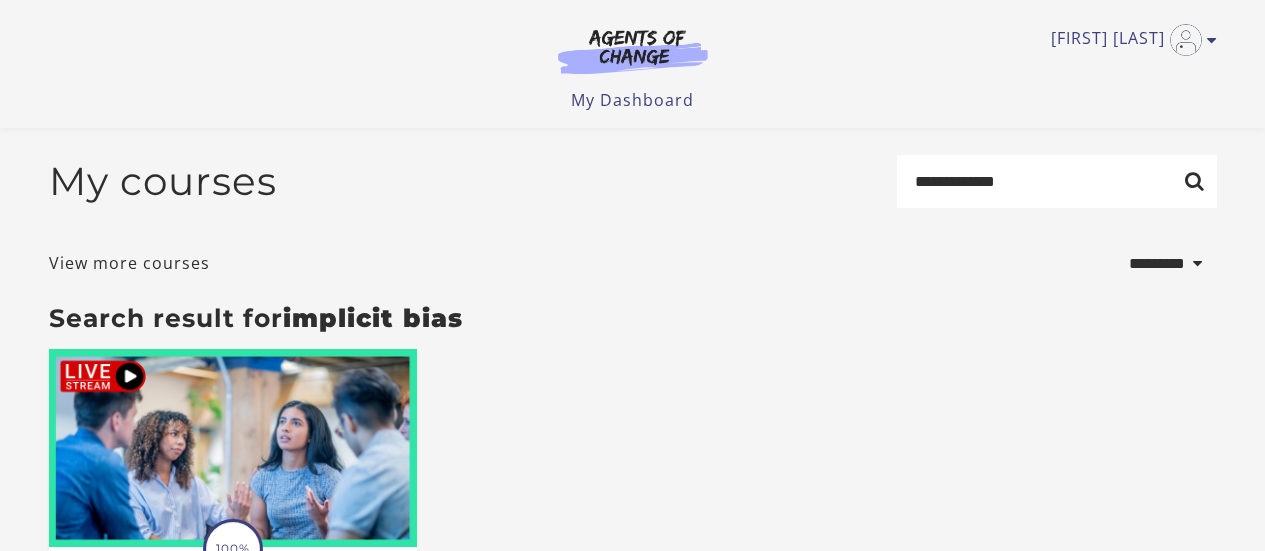 select on "*********" 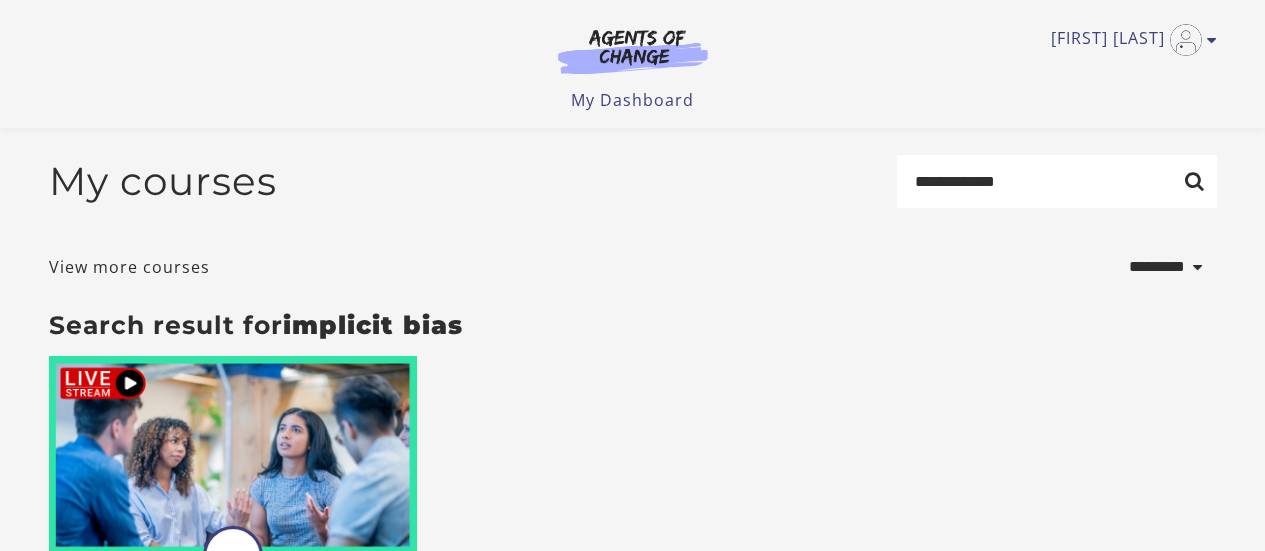 scroll, scrollTop: 100, scrollLeft: 0, axis: vertical 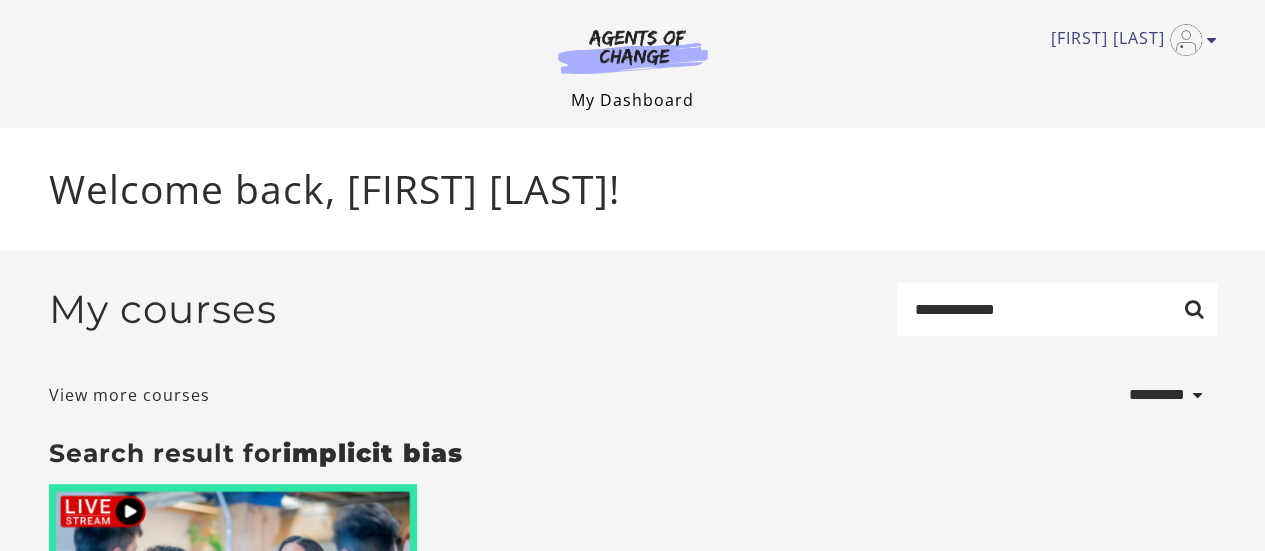 click on "My Dashboard" at bounding box center [632, 100] 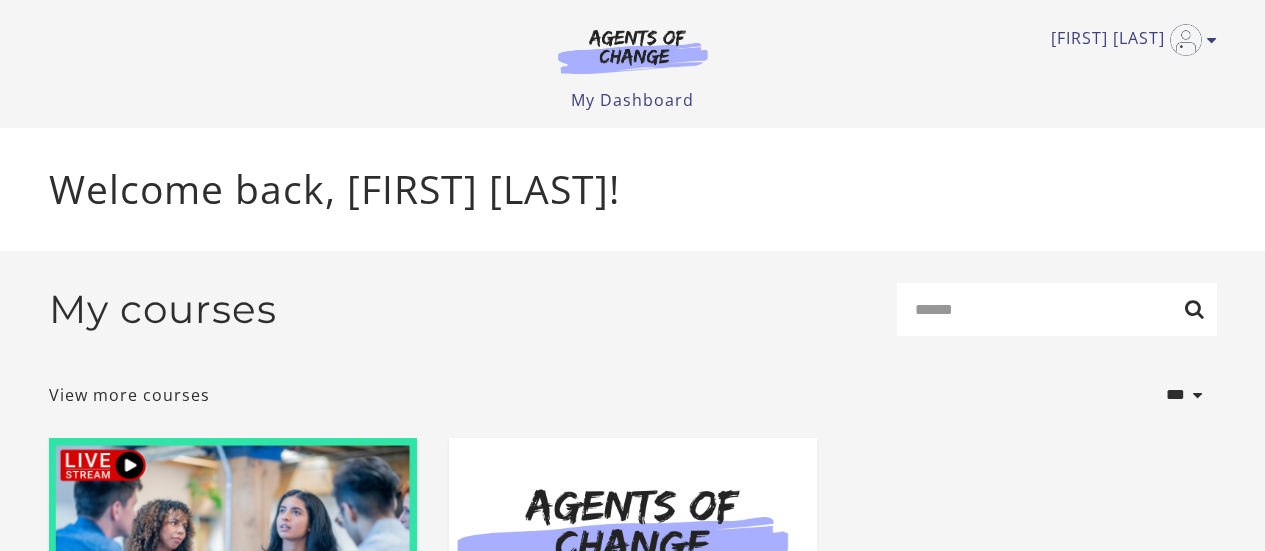 scroll, scrollTop: 0, scrollLeft: 0, axis: both 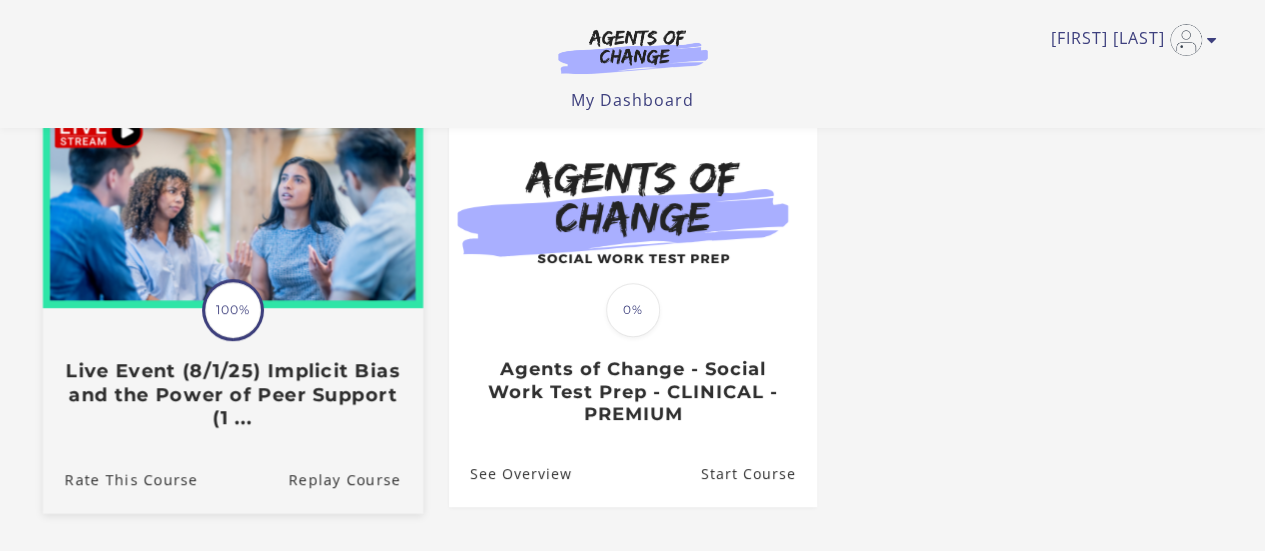 click on "Translation missing: en.liquid.partials.dashboard_course_card.progress_description: 100%
100%
Live Event (8/1/25) Implicit Bias and the Power of Peer Support (1 ..." at bounding box center (232, 369) 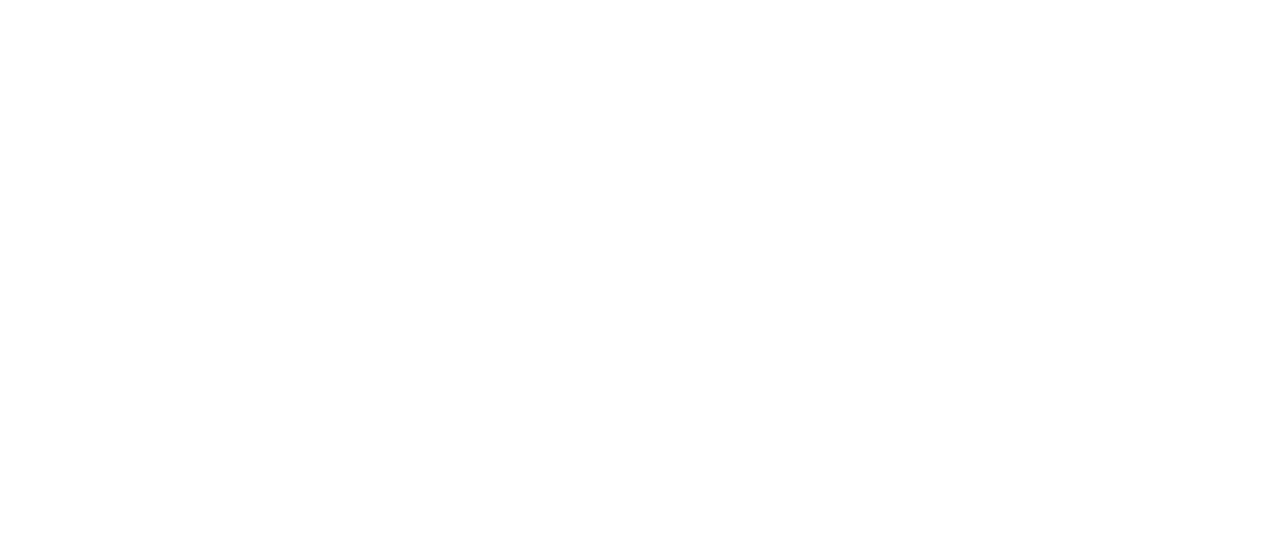 scroll, scrollTop: 0, scrollLeft: 0, axis: both 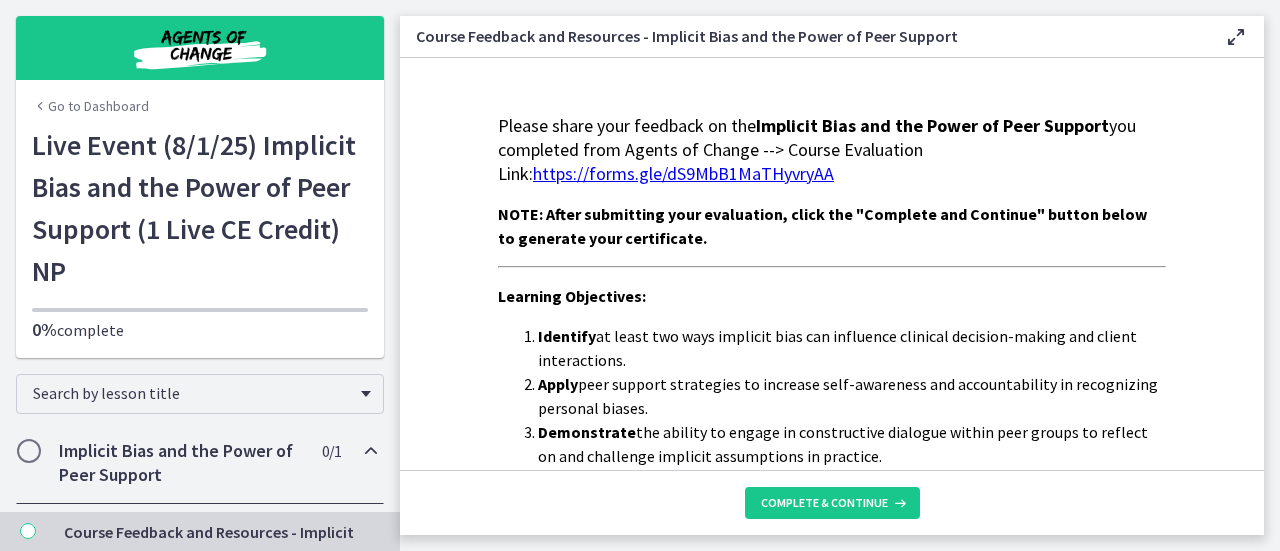 click on "https://forms.gle/dS9MbB1MaTHyvryAA" at bounding box center [683, 173] 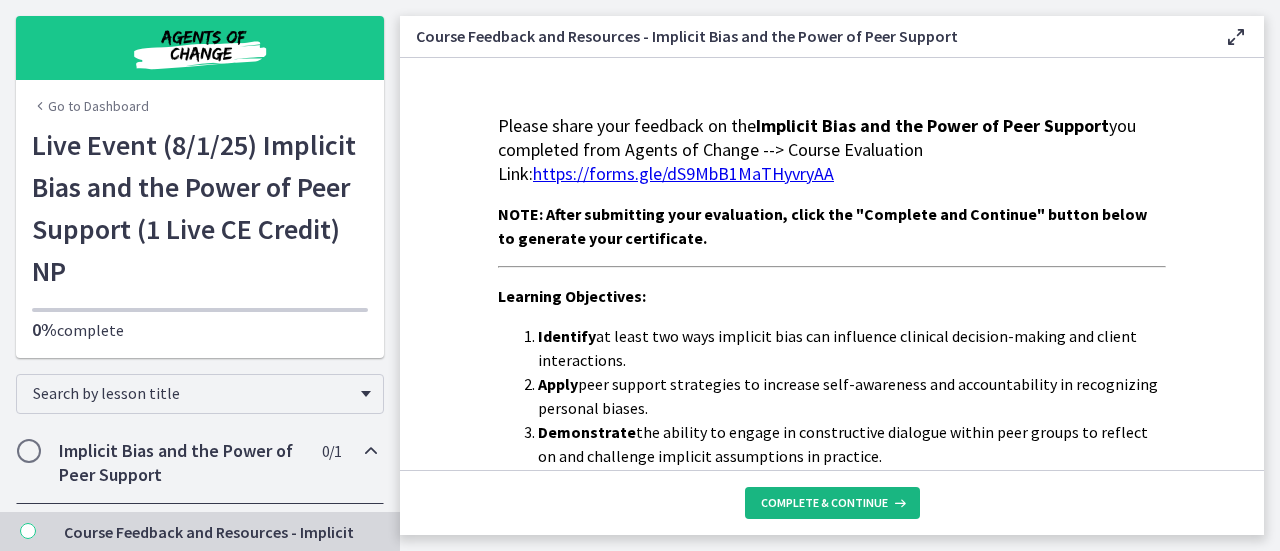 click on "Complete & continue" at bounding box center [824, 503] 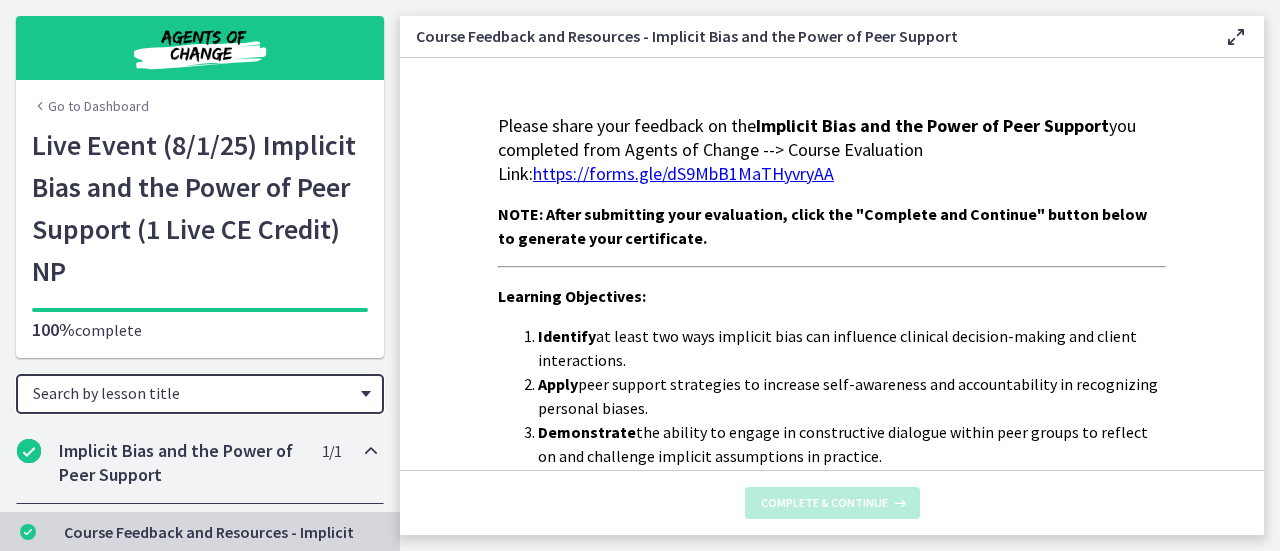 click on "Search by lesson title" at bounding box center [200, 394] 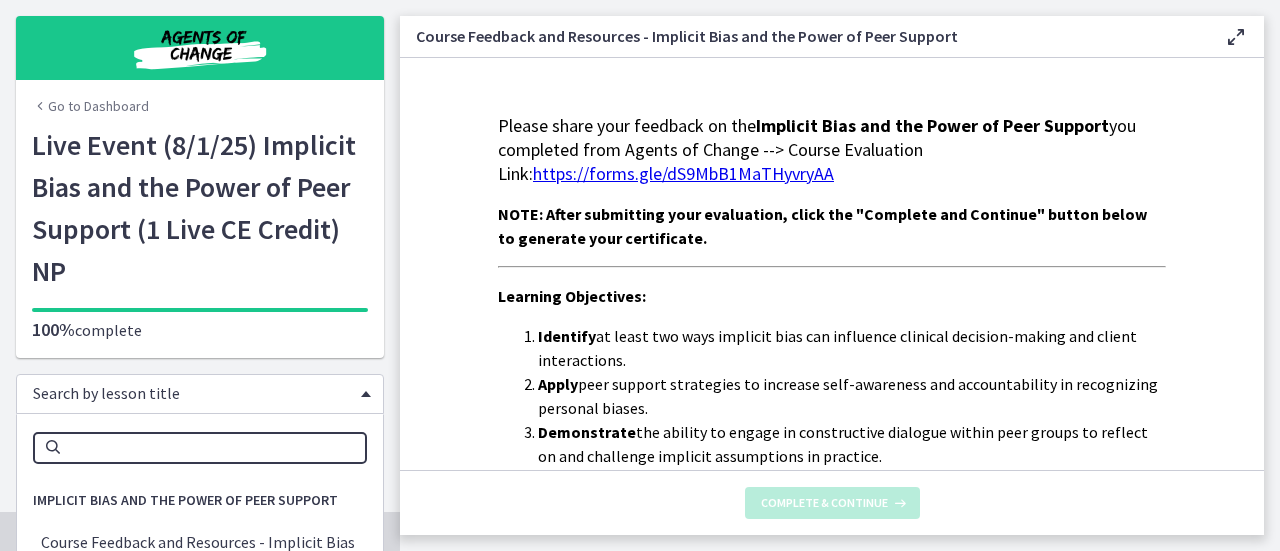 scroll, scrollTop: 57, scrollLeft: 0, axis: vertical 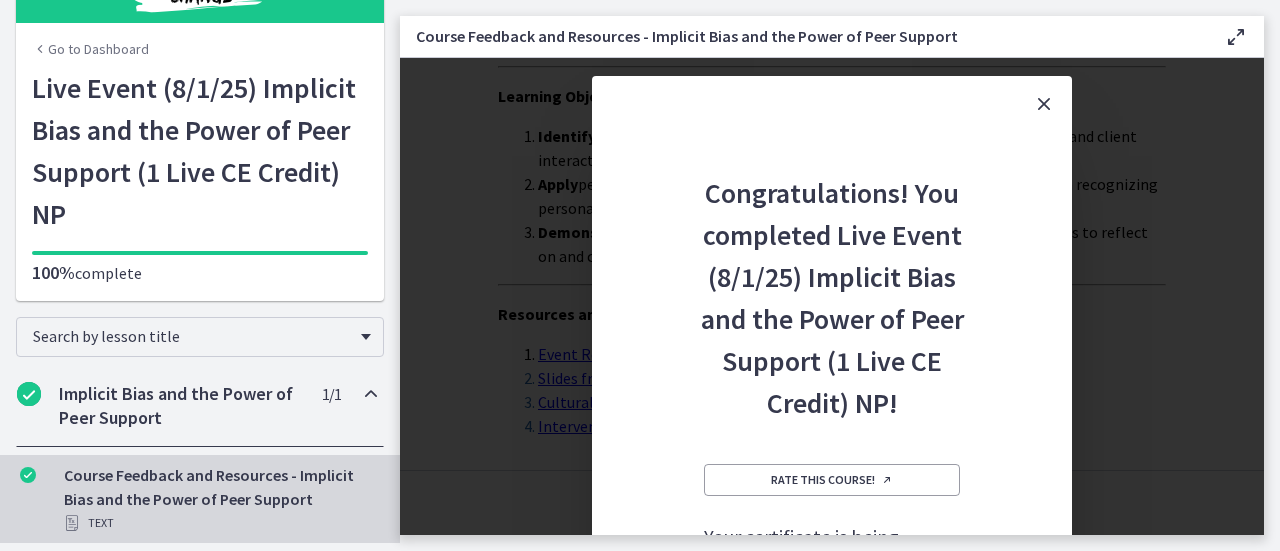click on "Congratulations! You completed Live Event (8/1/25) Implicit Bias and the Power of Peer Support (1 Live CE Credit) NP!
Rate this course!
Your certificate is being generated and will be available soon
Go to My Account > Certificates" at bounding box center [832, 441] 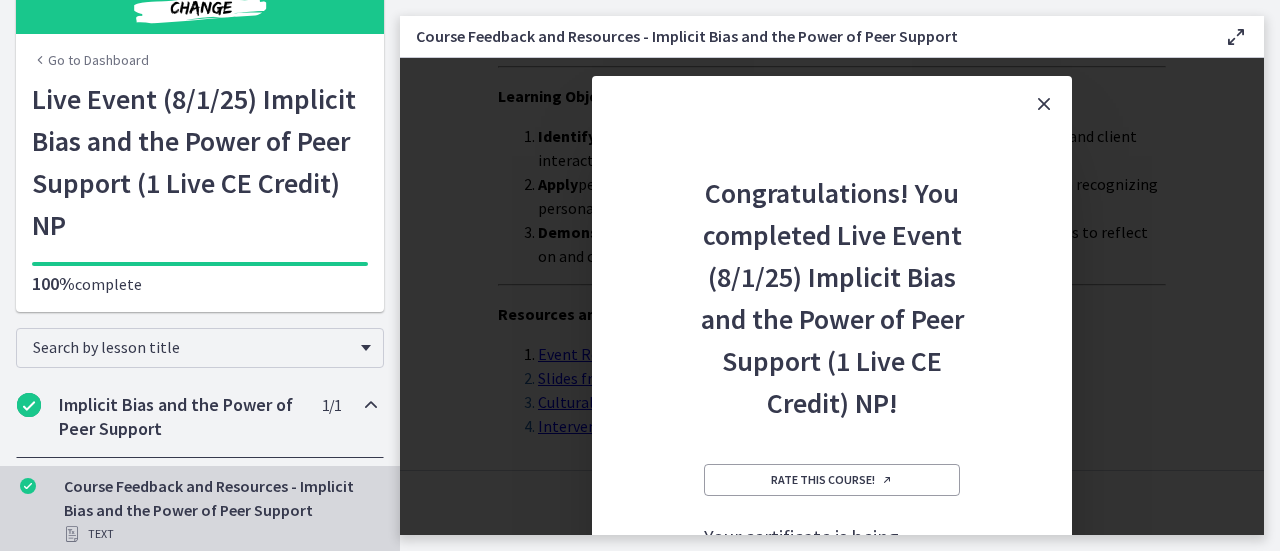 scroll, scrollTop: 57, scrollLeft: 0, axis: vertical 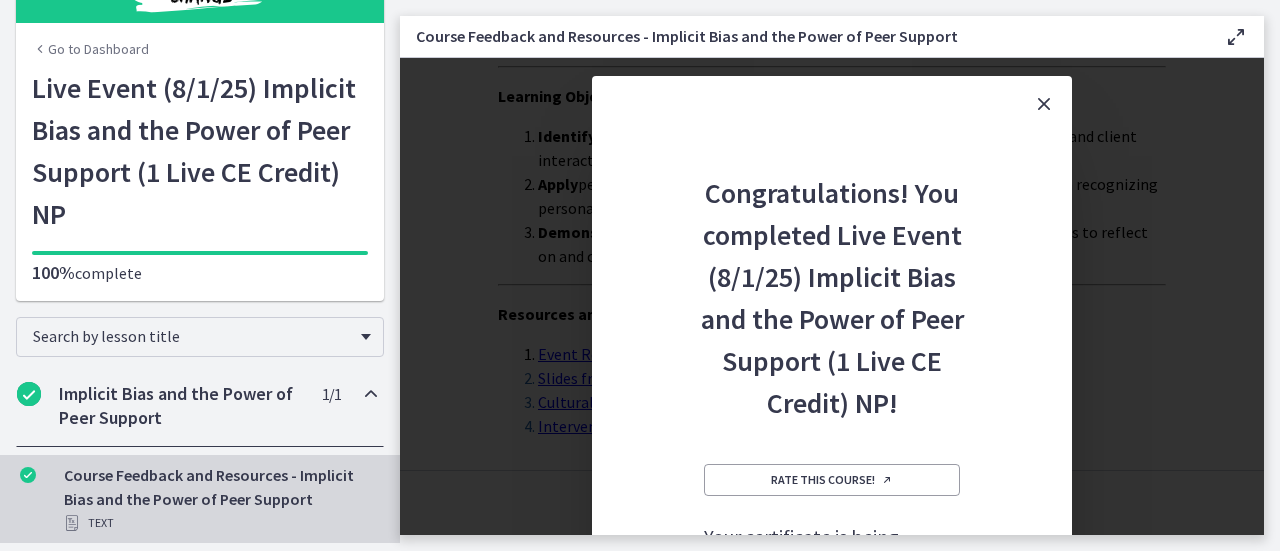click on "Course Feedback and Resources - Implicit Bias and the Power of Peer Support
Text" at bounding box center [220, 499] 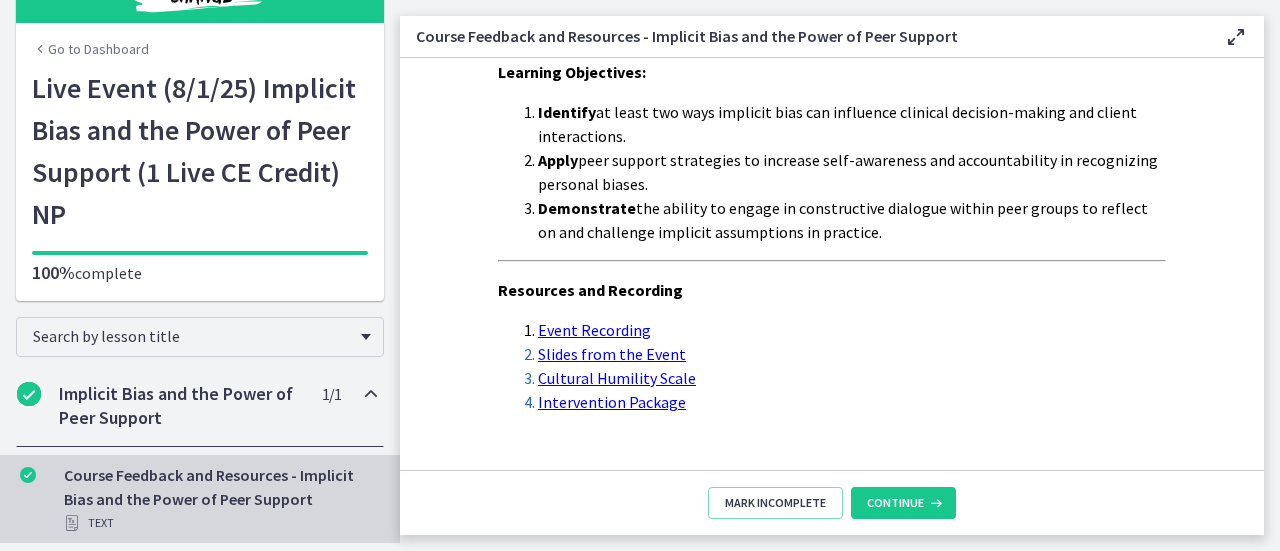 scroll, scrollTop: 266, scrollLeft: 0, axis: vertical 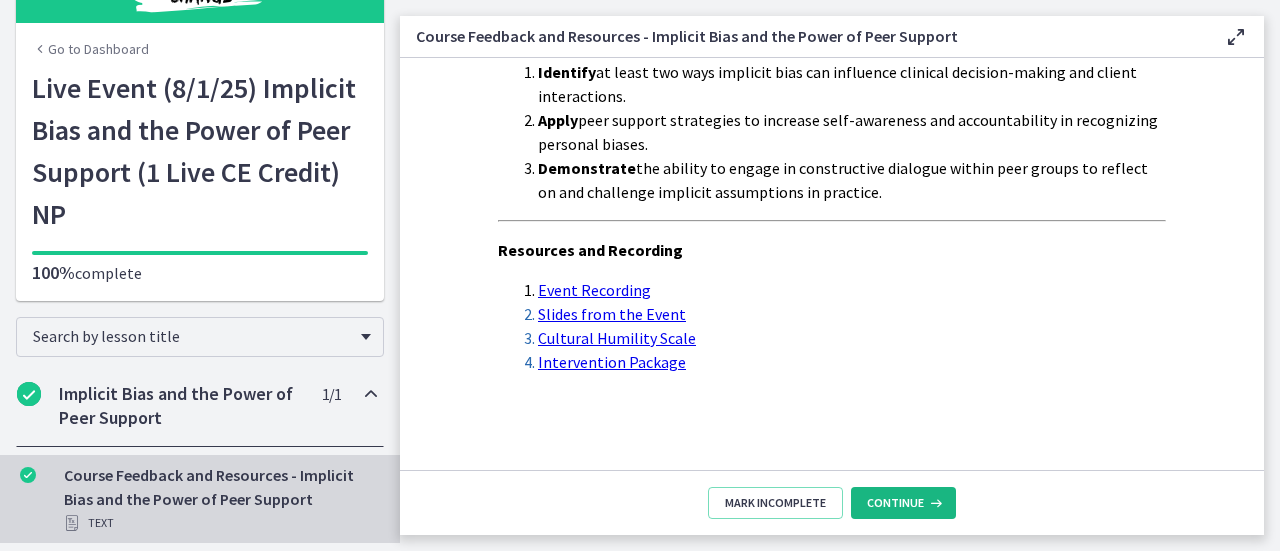 click on "Continue" at bounding box center (895, 503) 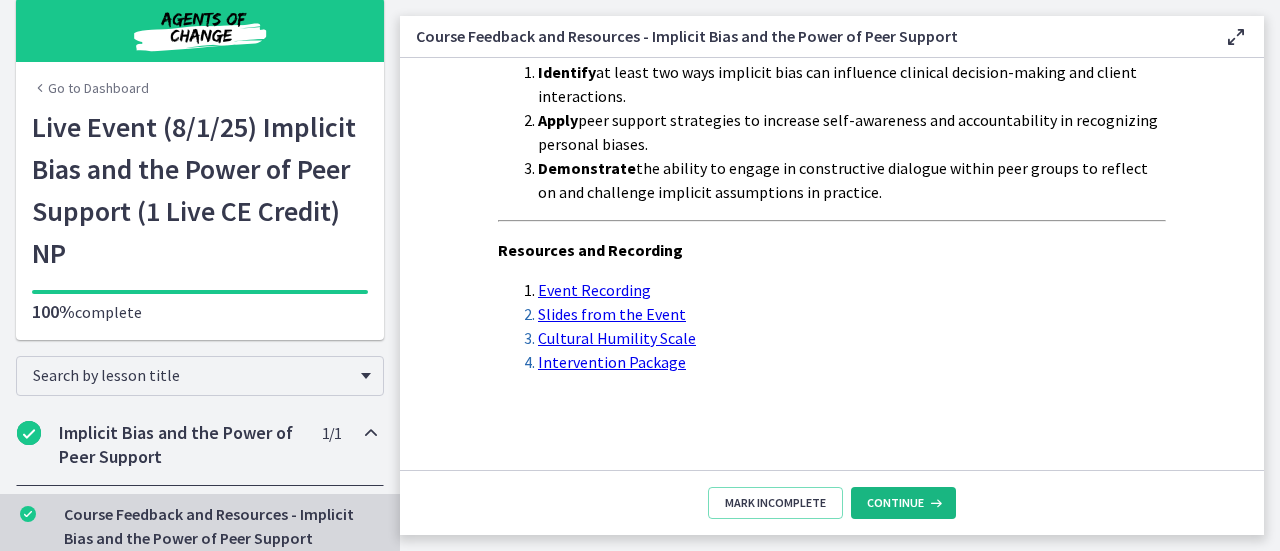 scroll, scrollTop: 0, scrollLeft: 0, axis: both 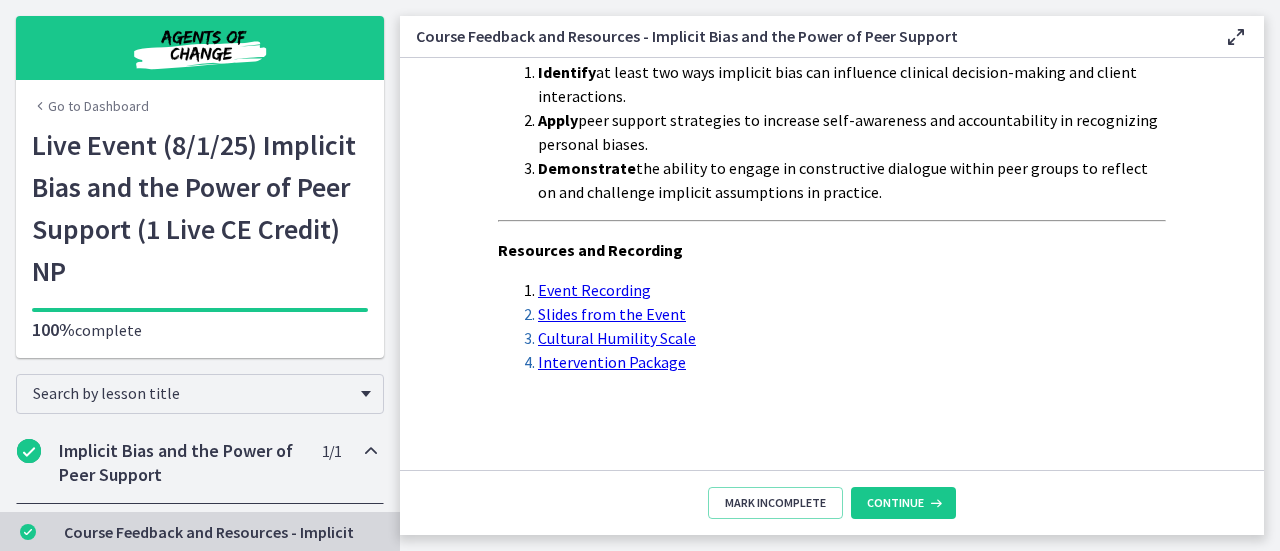 click on "Go to Dashboard" at bounding box center [90, 106] 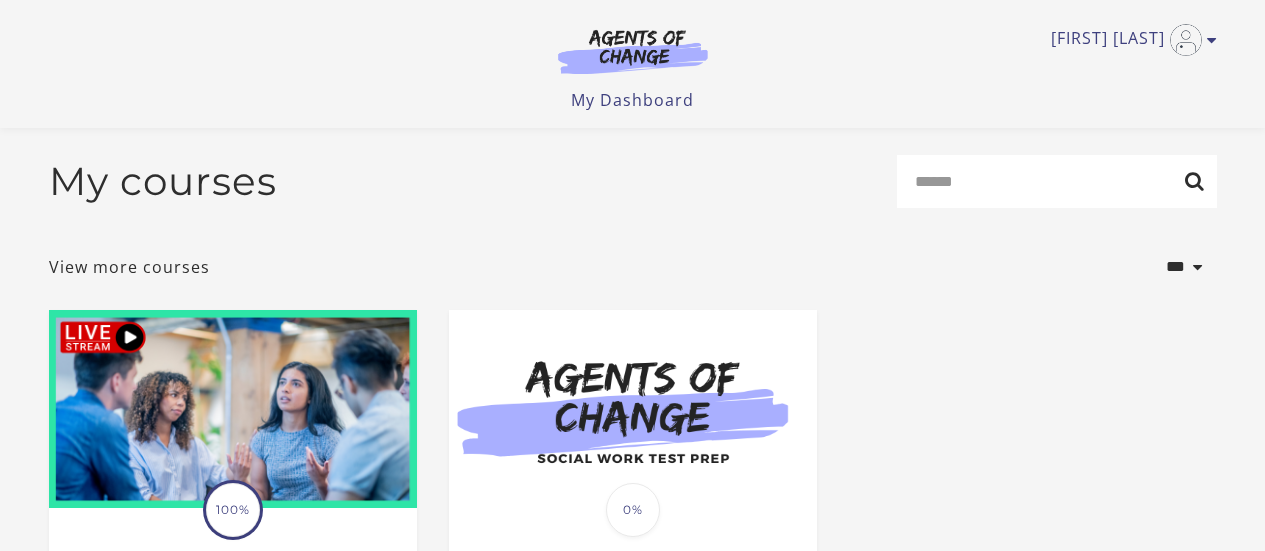 scroll, scrollTop: 324, scrollLeft: 0, axis: vertical 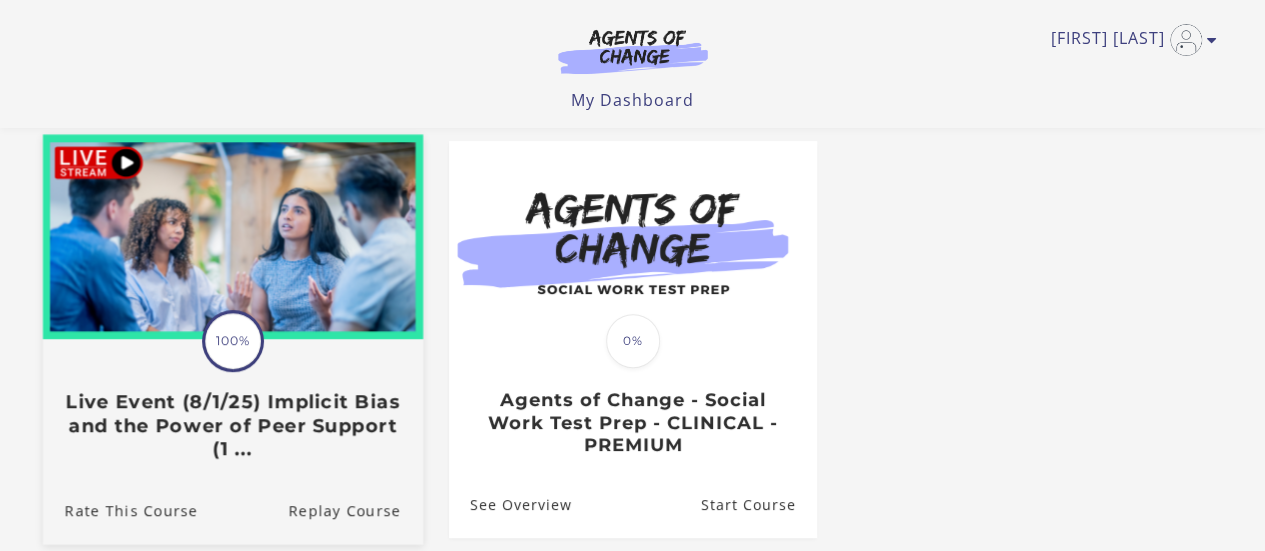 click at bounding box center [232, 236] 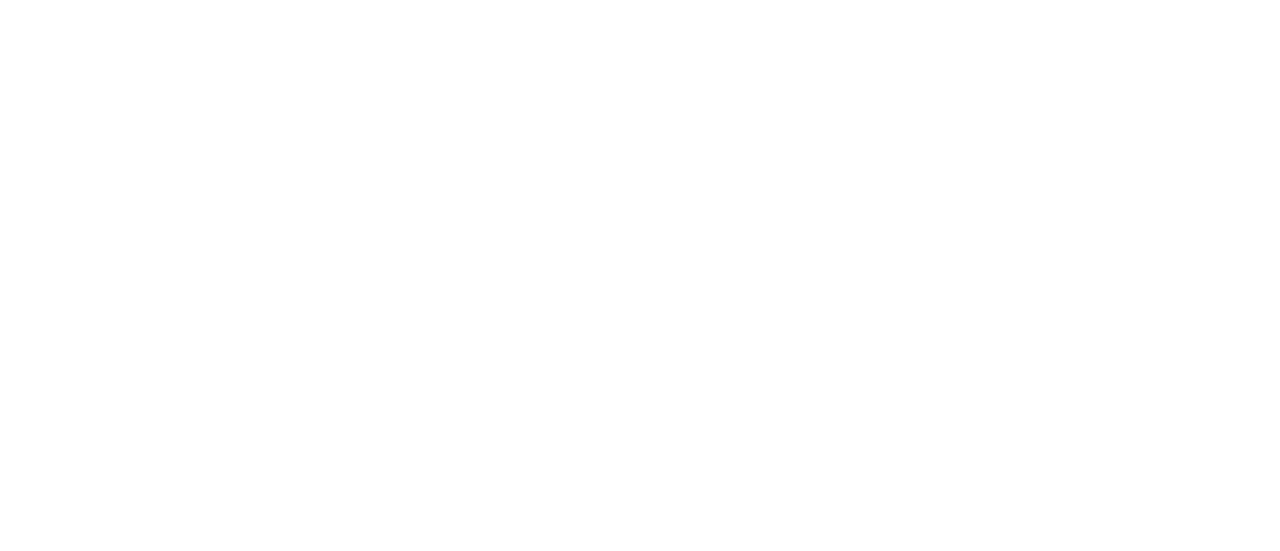 scroll, scrollTop: 0, scrollLeft: 0, axis: both 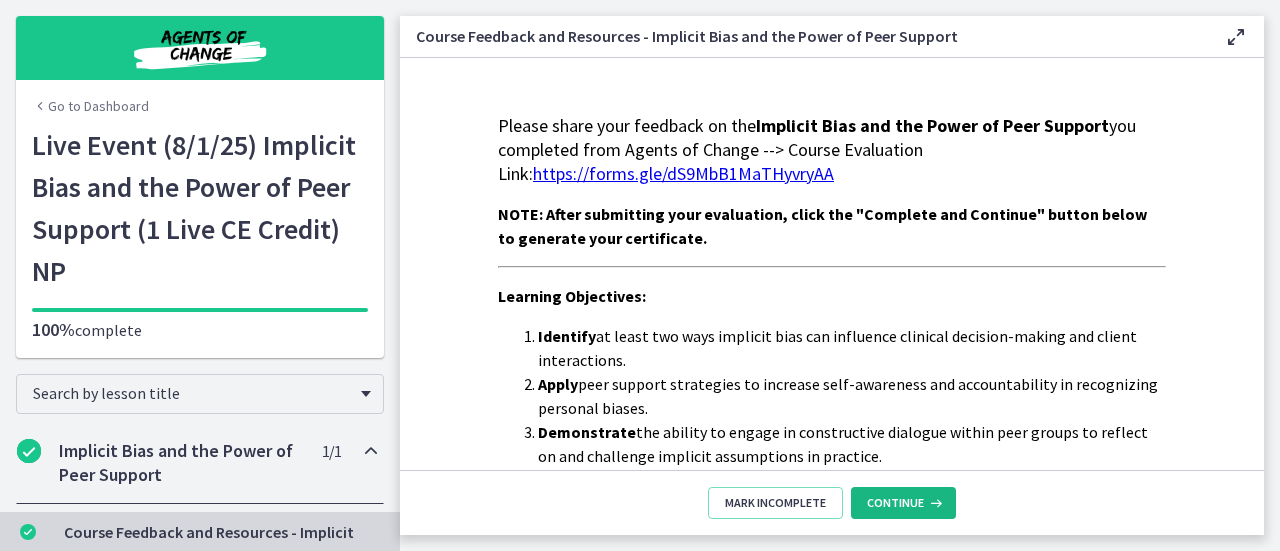 click on "Continue" at bounding box center (895, 503) 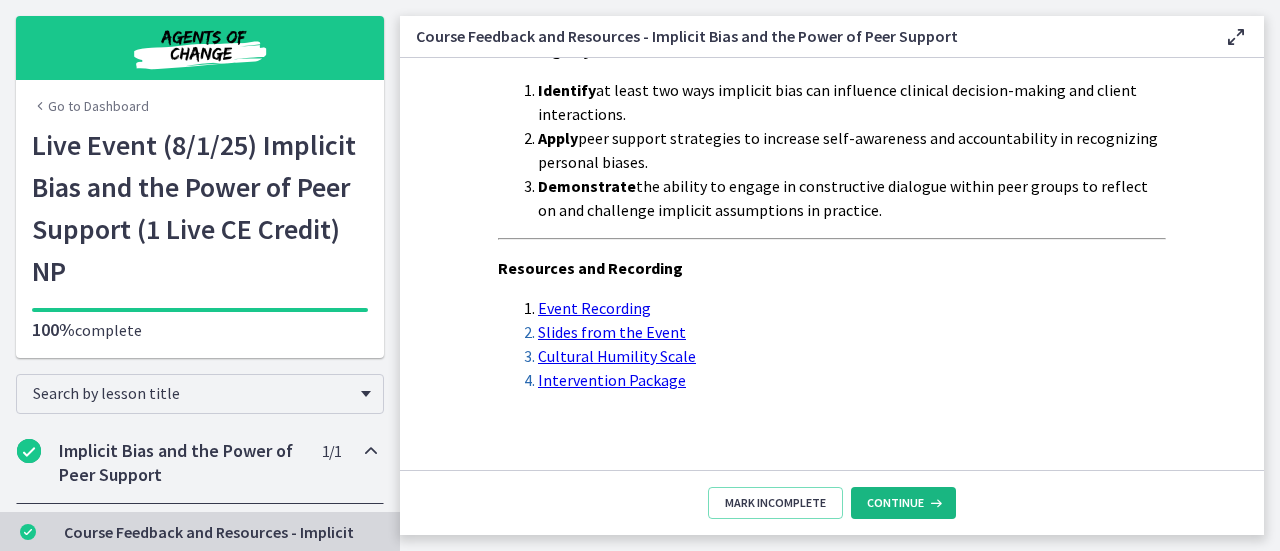scroll, scrollTop: 266, scrollLeft: 0, axis: vertical 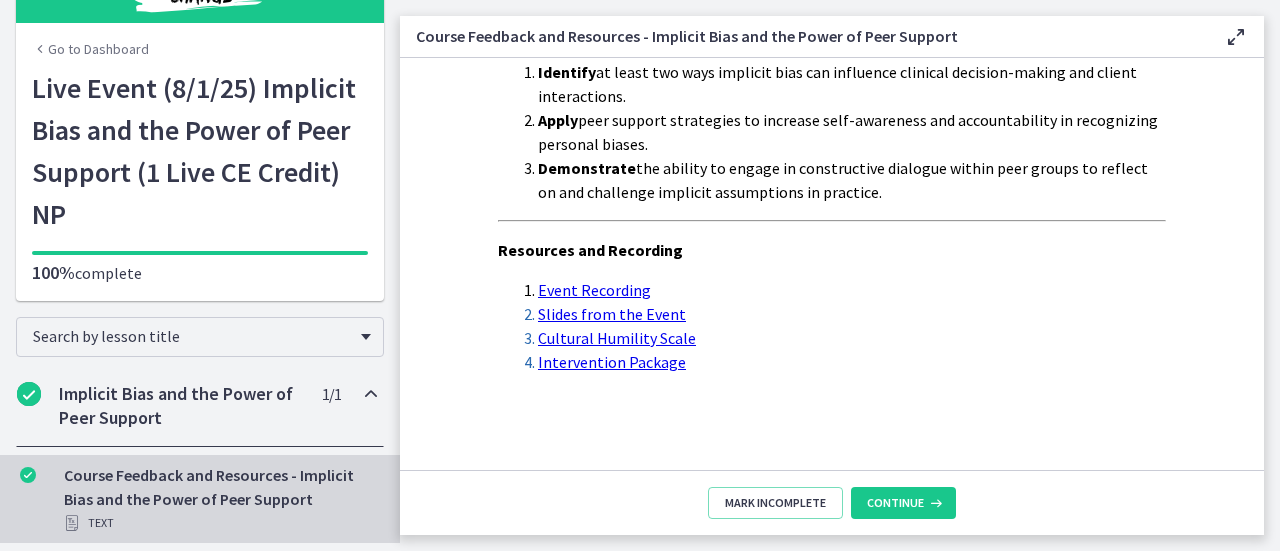 click on "Text" at bounding box center [220, 523] 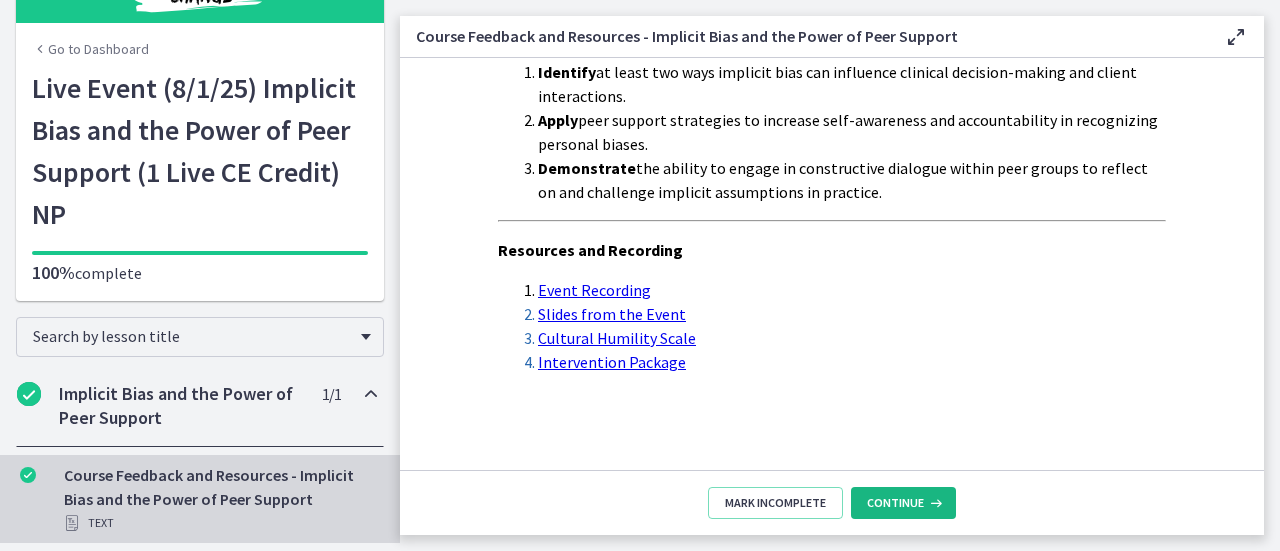 click on "Continue" at bounding box center [895, 503] 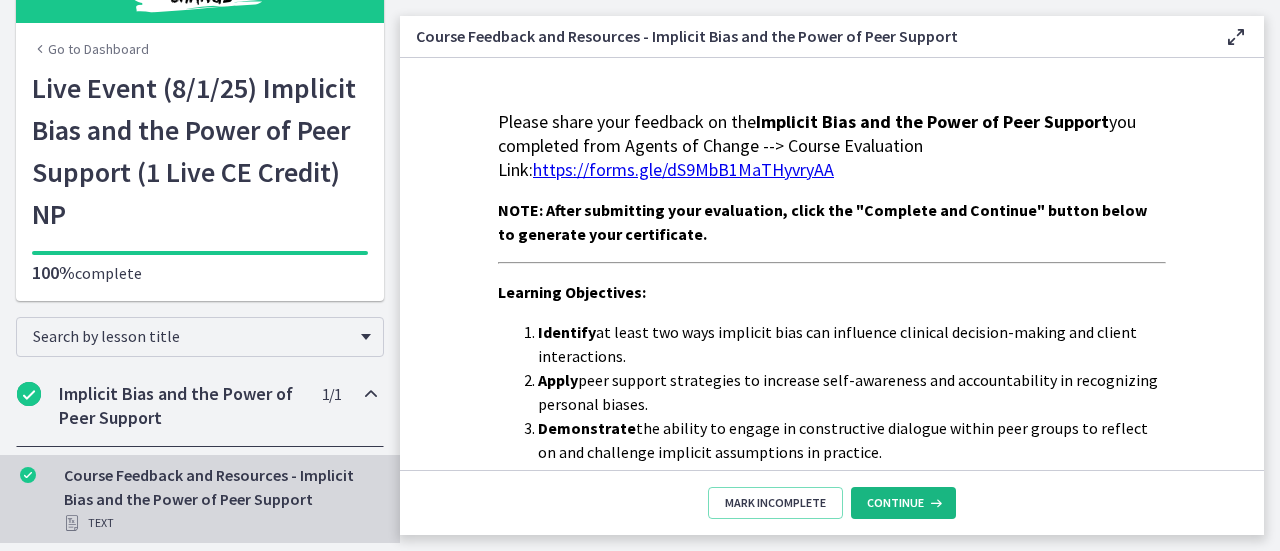 scroll, scrollTop: 0, scrollLeft: 0, axis: both 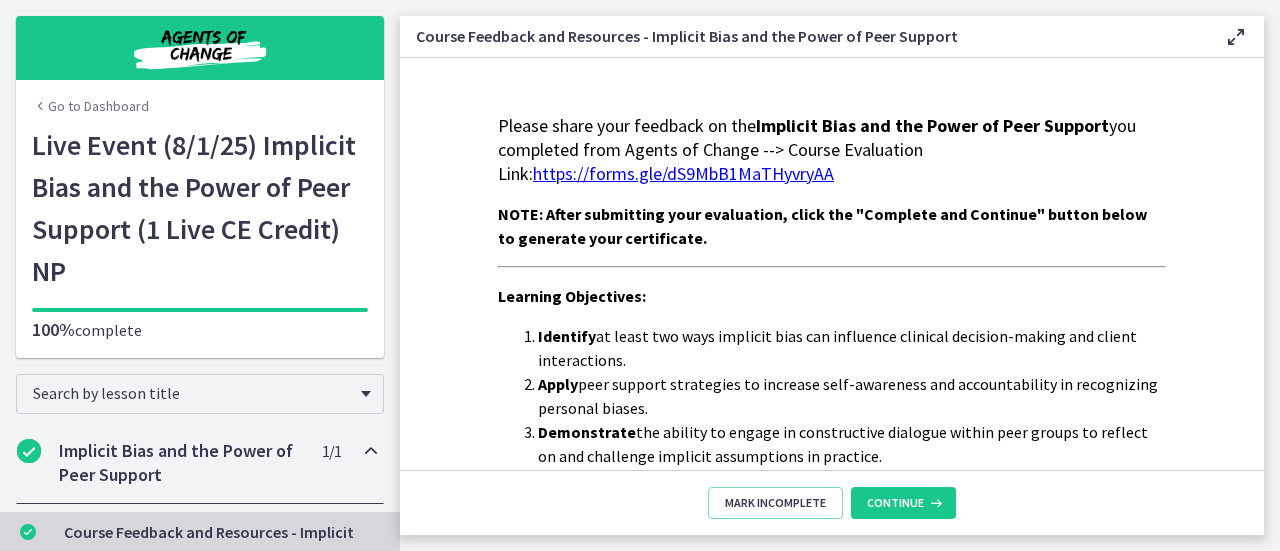click on "Go to Dashboard" at bounding box center (90, 106) 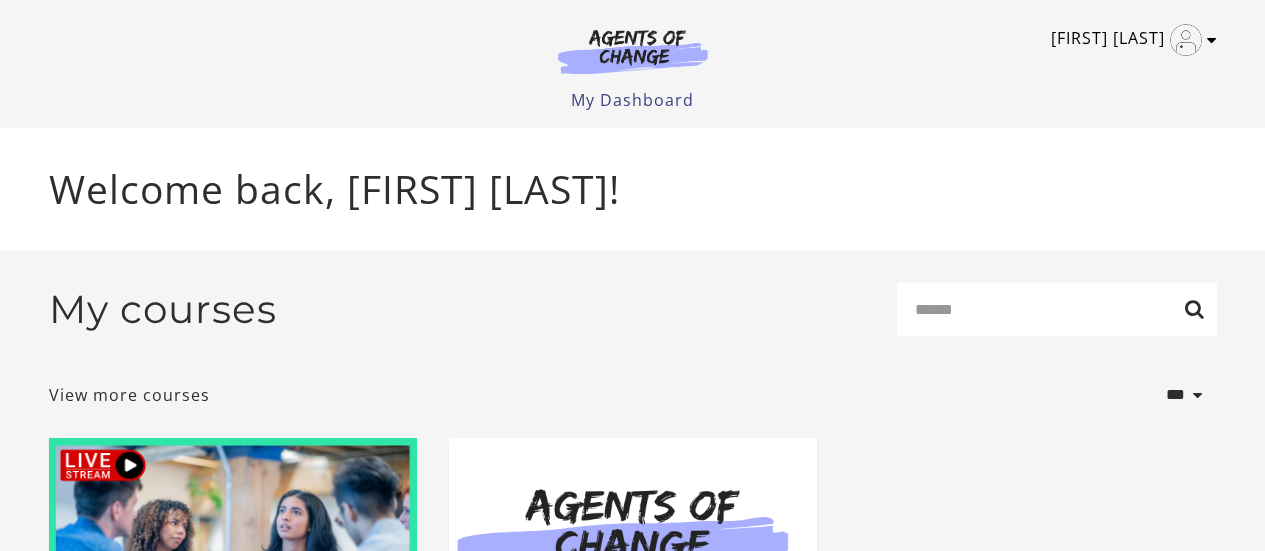 scroll, scrollTop: 0, scrollLeft: 0, axis: both 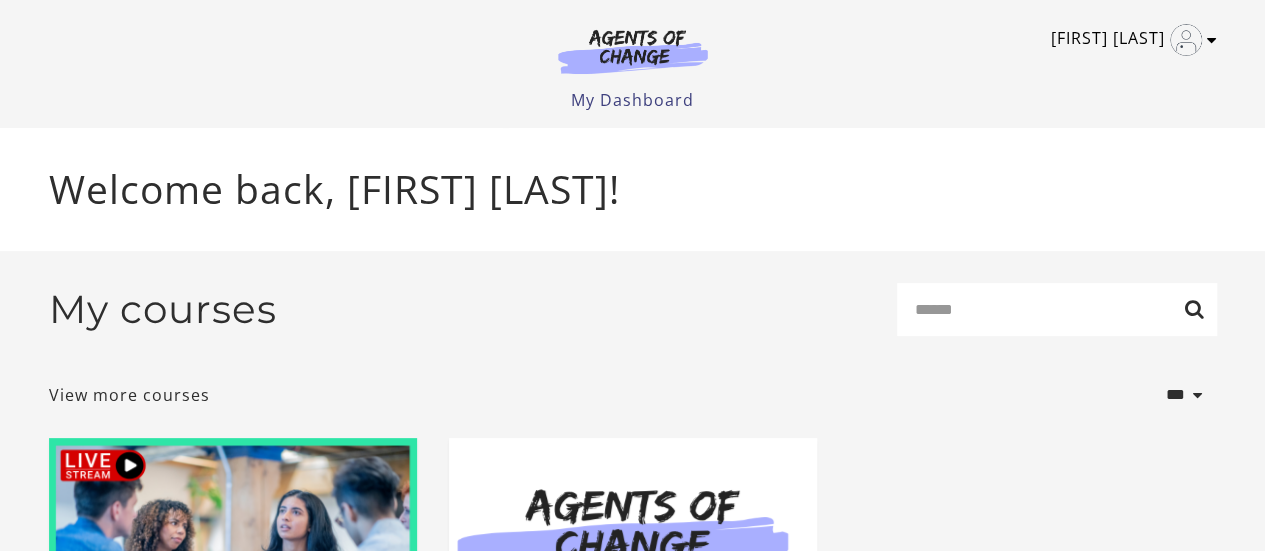 click on "[FIRST]  [LAST]" at bounding box center [1129, 40] 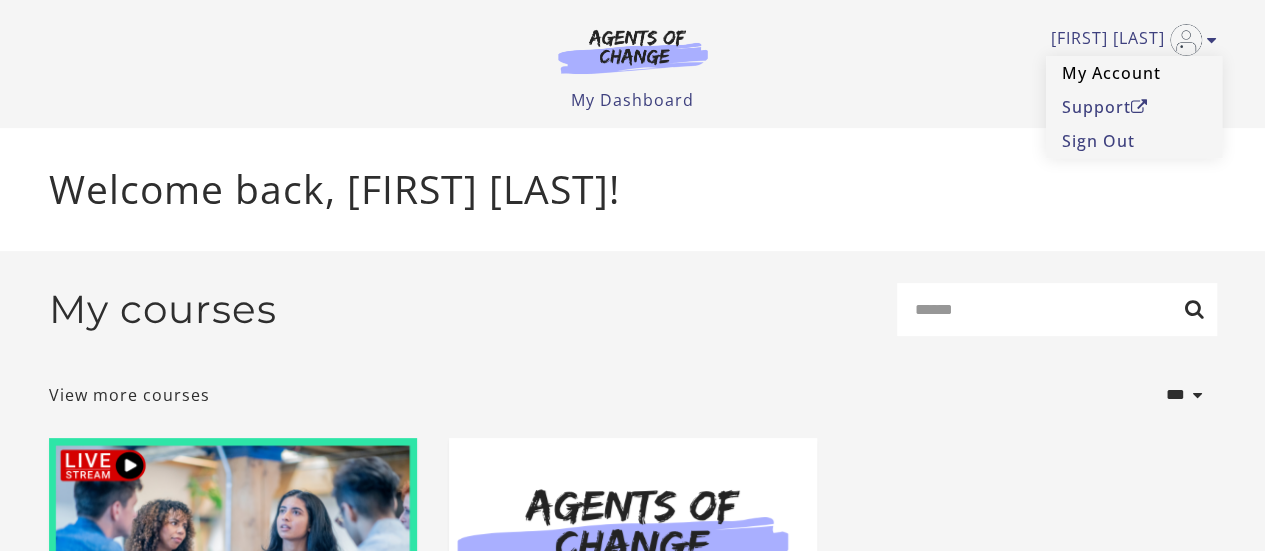 click on "My Account" at bounding box center [1134, 73] 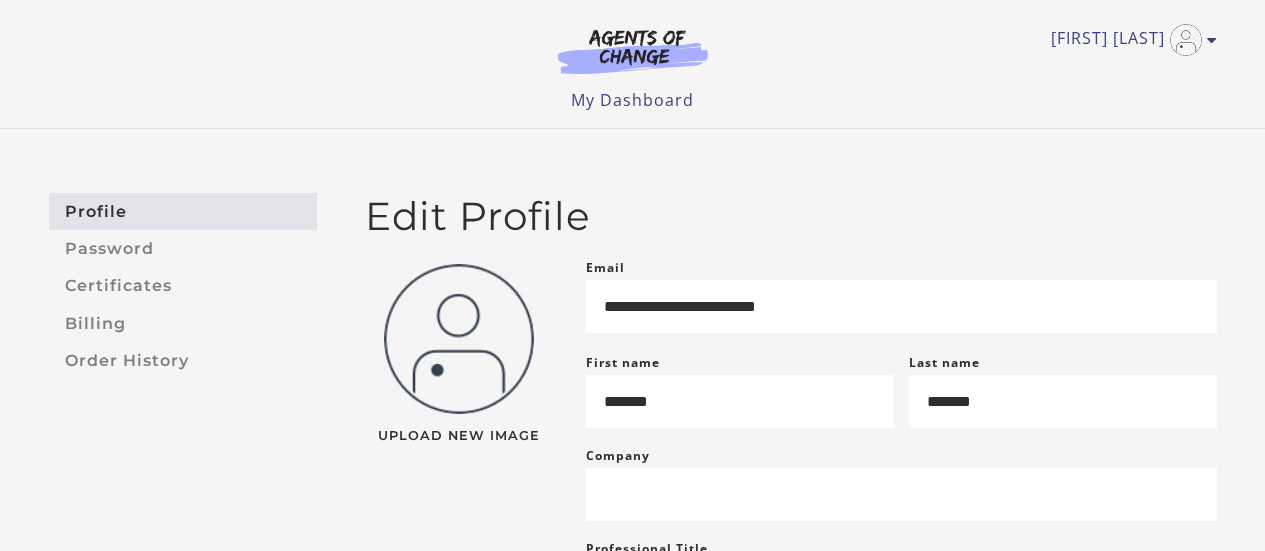 scroll, scrollTop: 0, scrollLeft: 0, axis: both 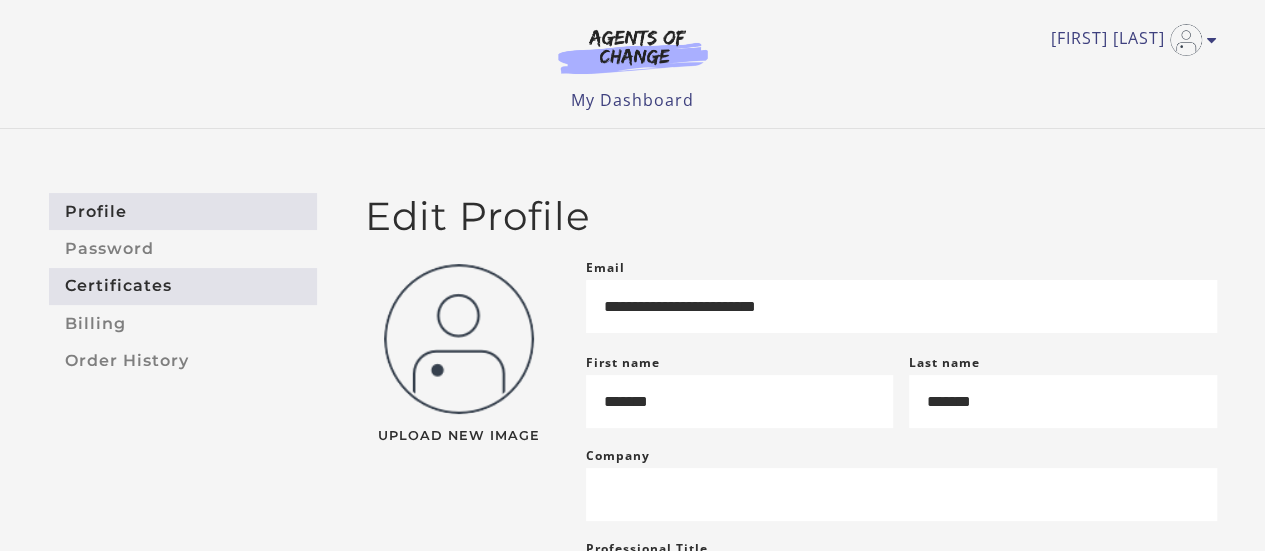 click on "Certificates" at bounding box center (183, 286) 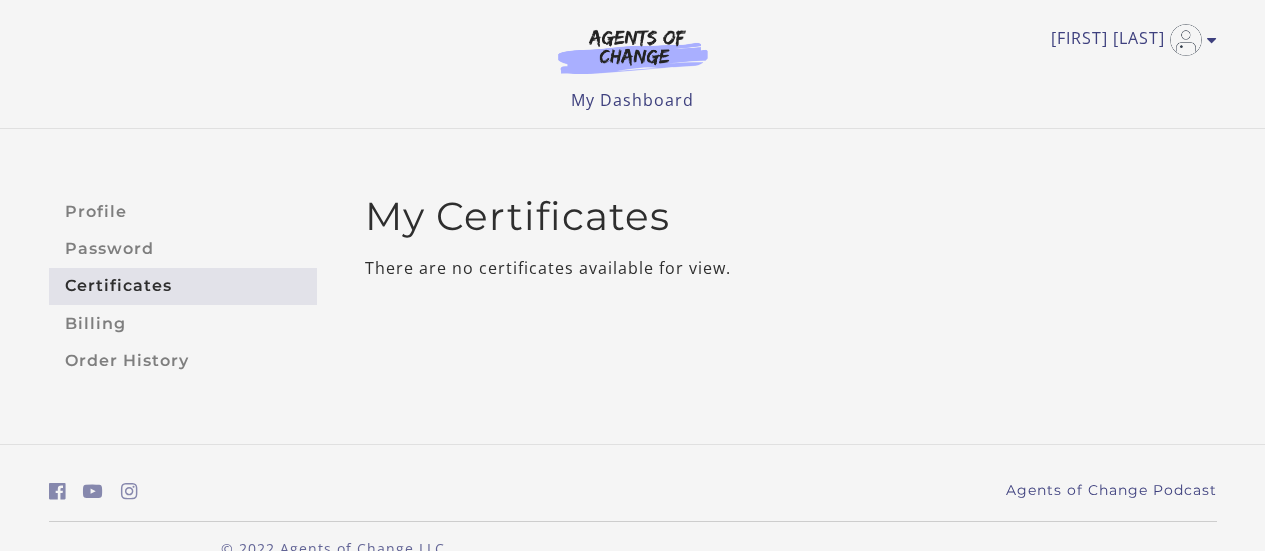 scroll, scrollTop: 0, scrollLeft: 0, axis: both 